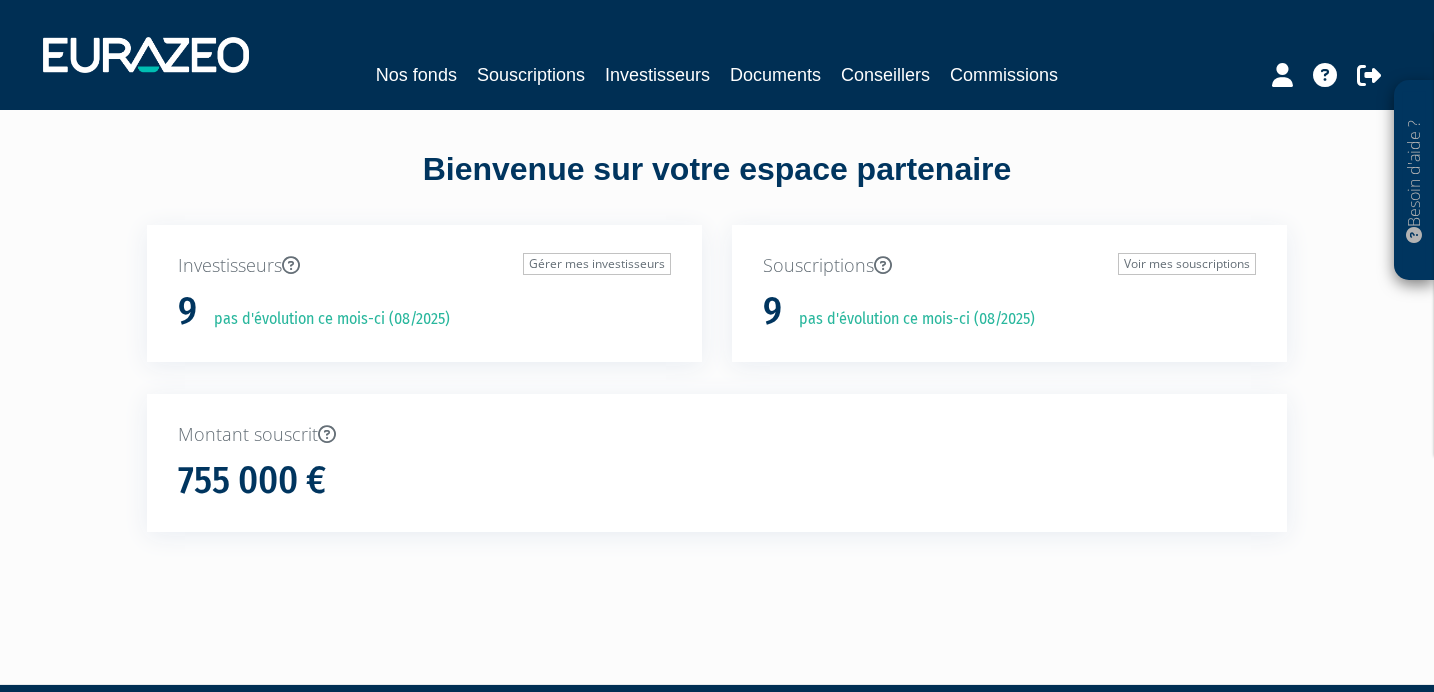 scroll, scrollTop: 0, scrollLeft: 0, axis: both 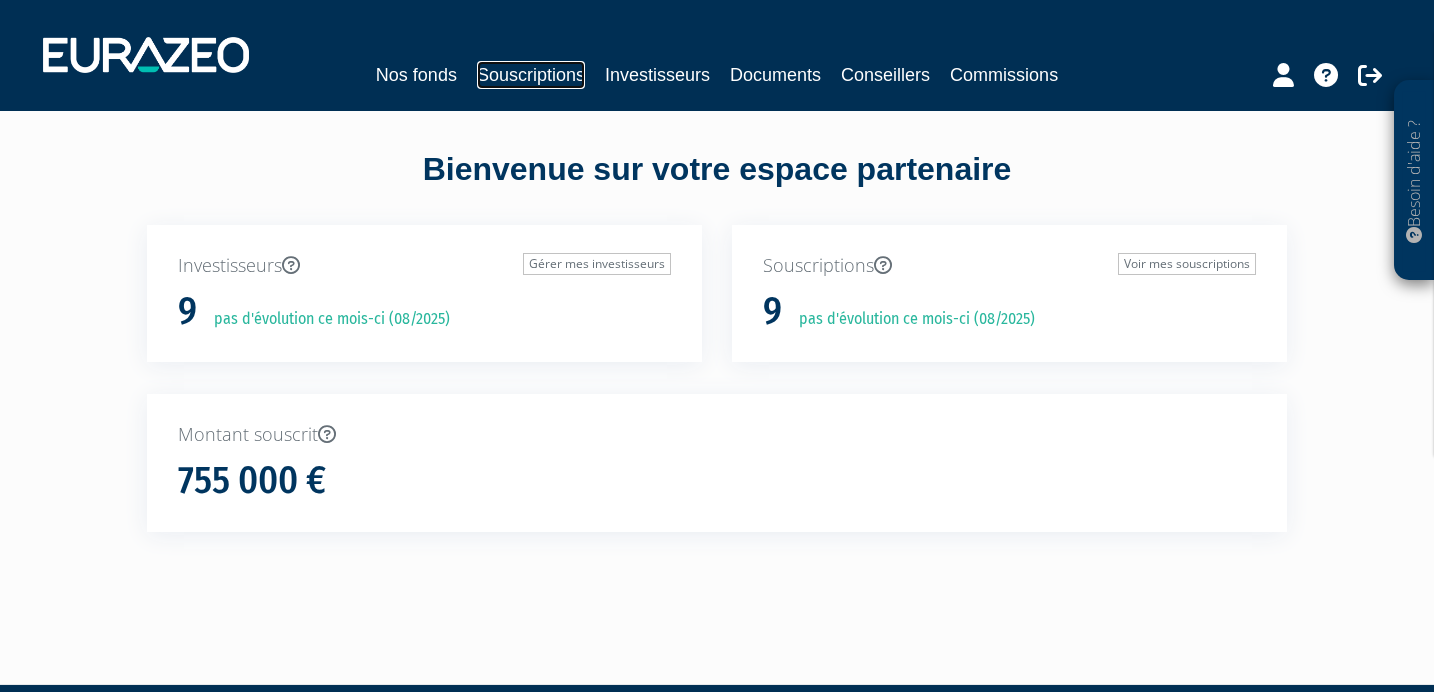 click on "Souscriptions" at bounding box center (531, 75) 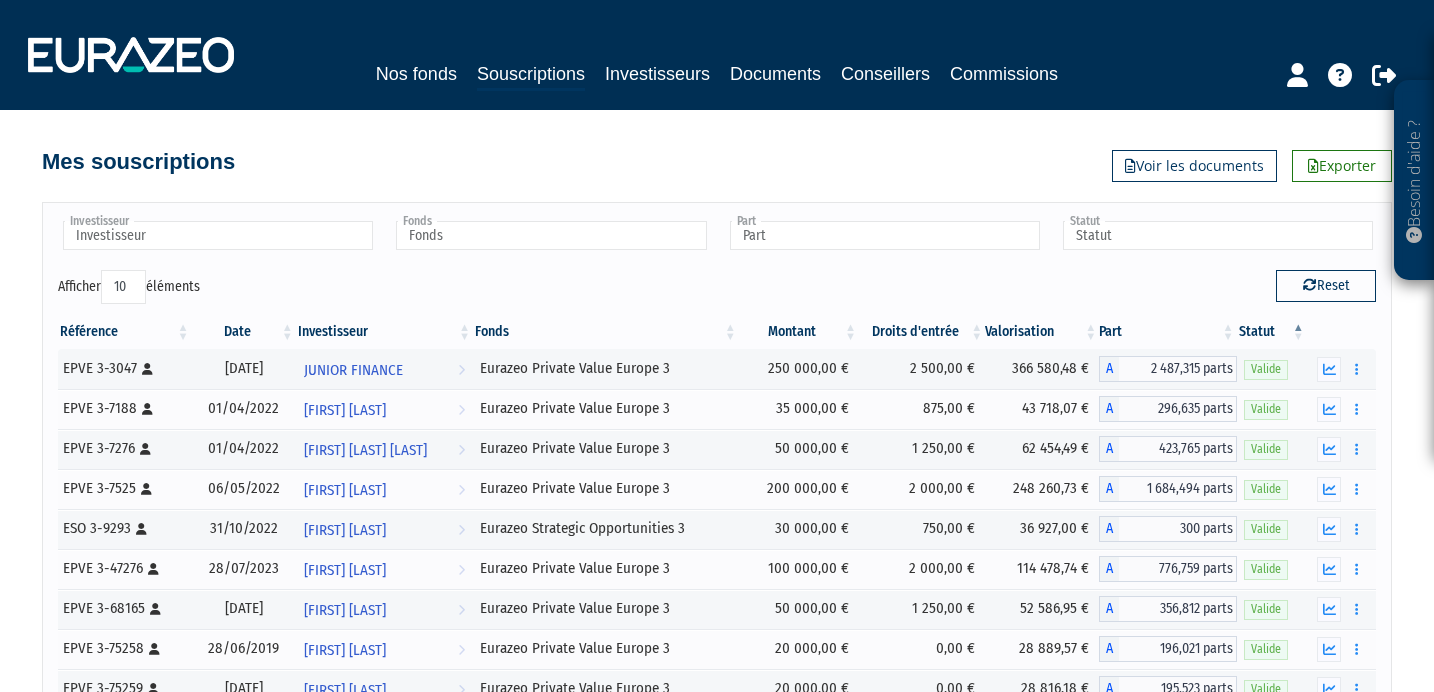 scroll, scrollTop: 0, scrollLeft: 0, axis: both 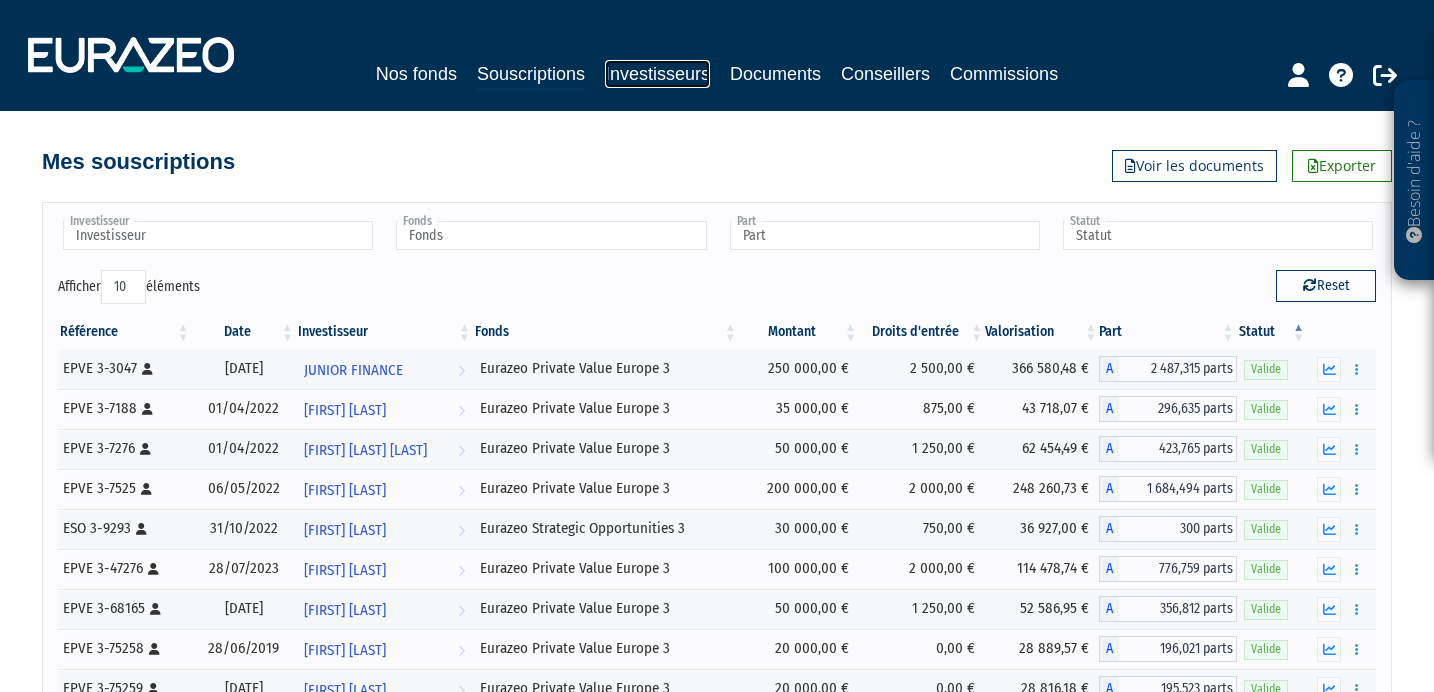 click on "Investisseurs" at bounding box center (657, 74) 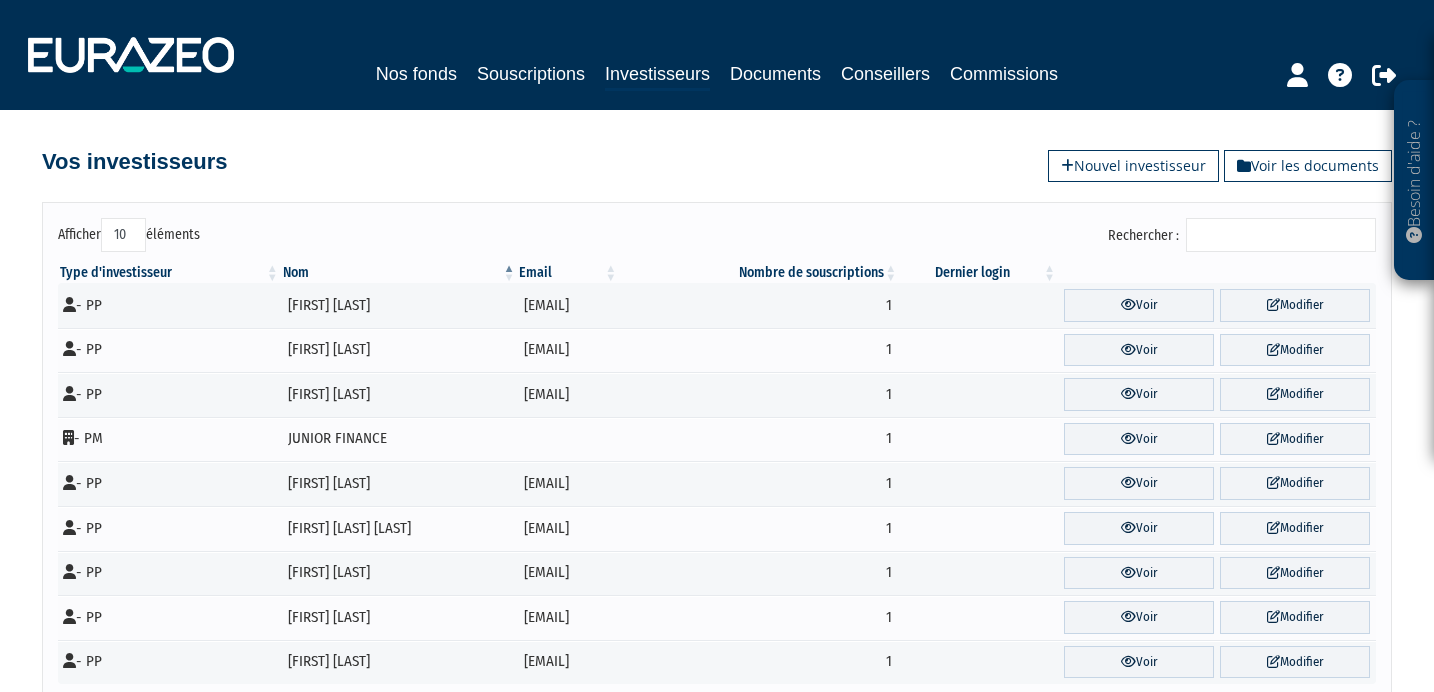 scroll, scrollTop: 0, scrollLeft: 0, axis: both 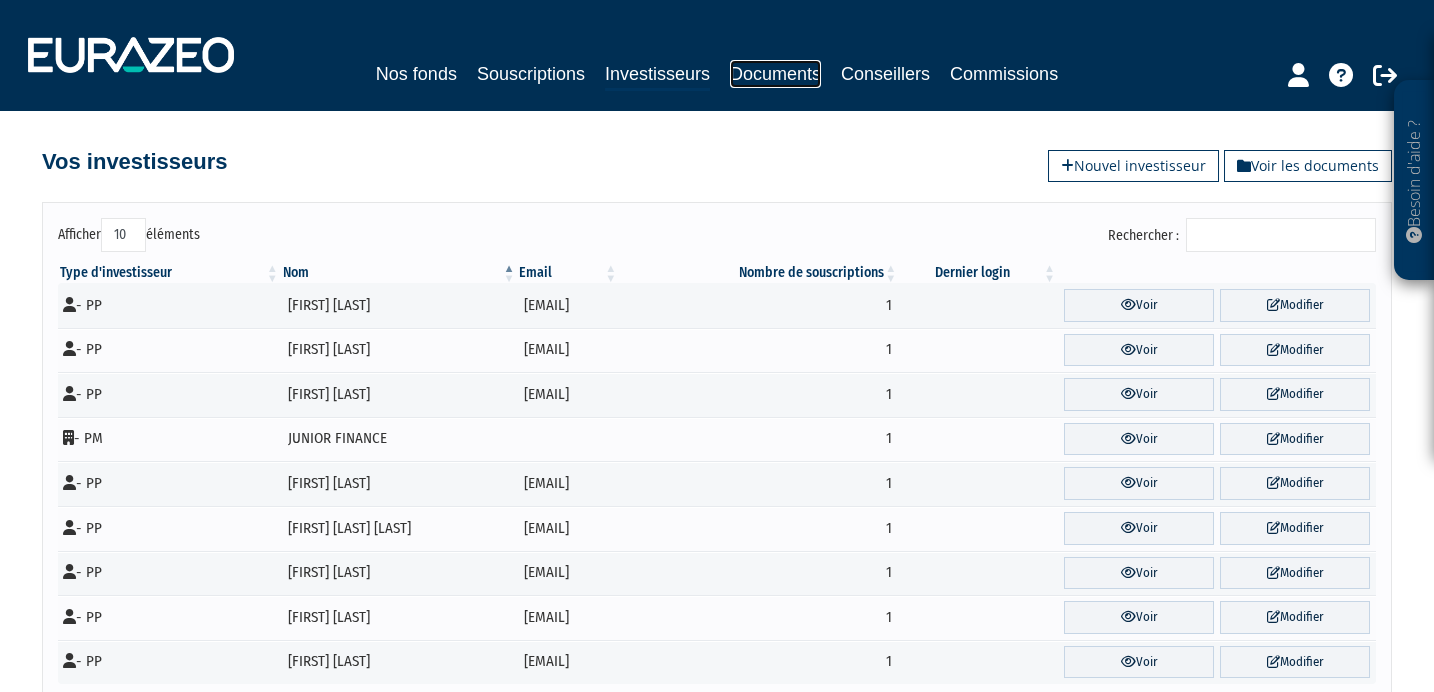 click on "Documents" at bounding box center (775, 74) 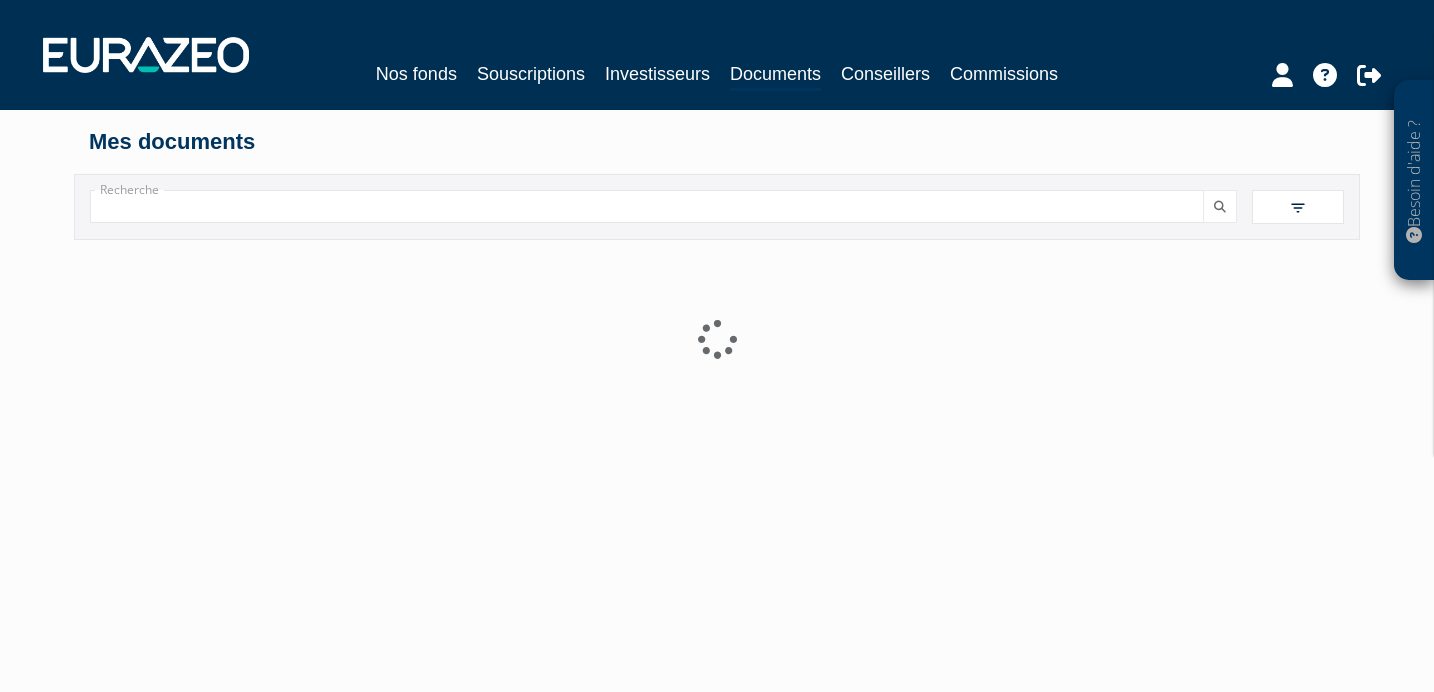 scroll, scrollTop: 0, scrollLeft: 0, axis: both 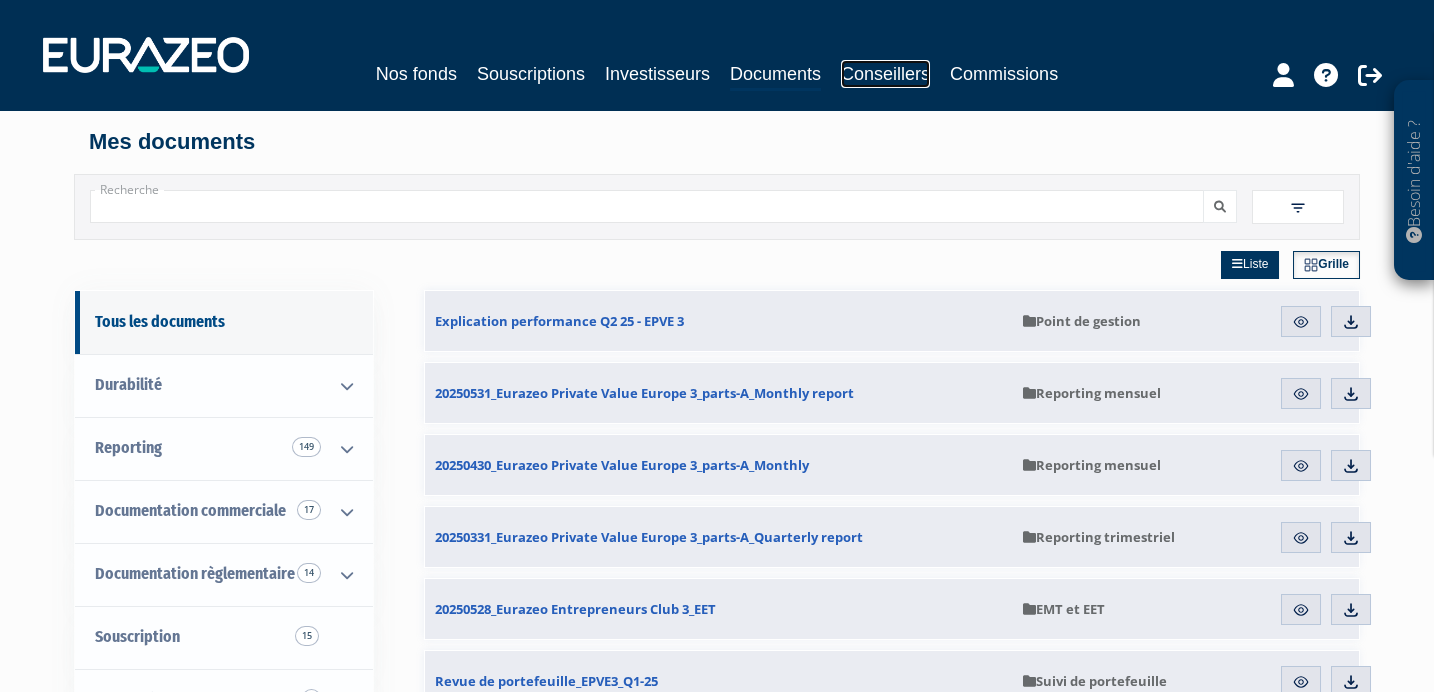 click on "Conseillers" at bounding box center [885, 74] 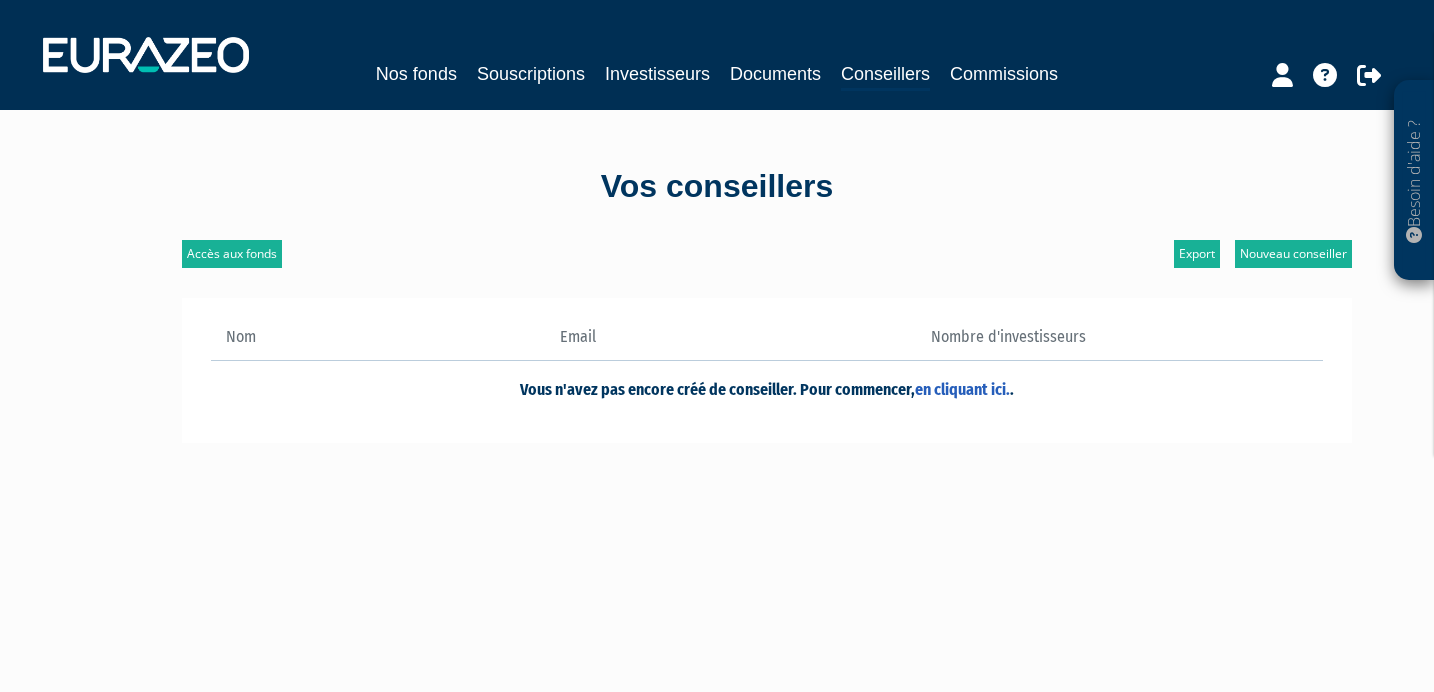 scroll, scrollTop: 0, scrollLeft: 0, axis: both 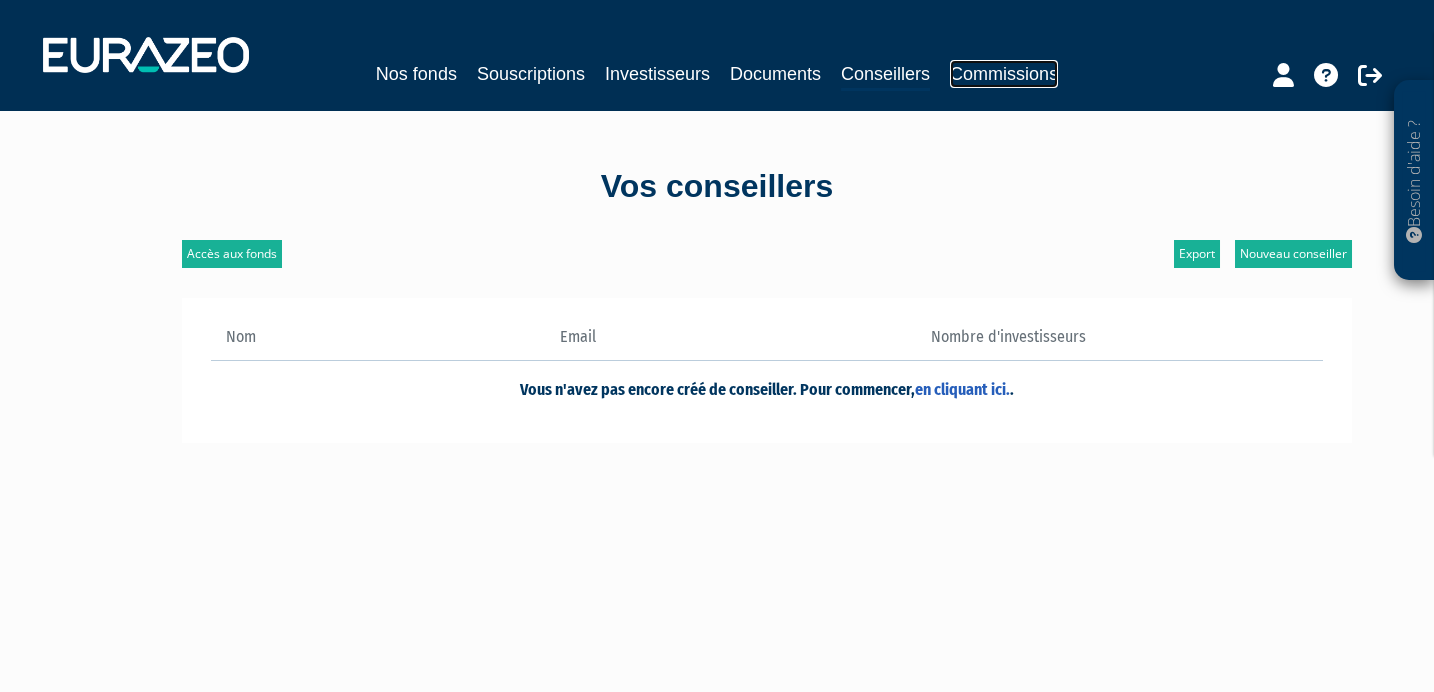 click on "Commissions" at bounding box center (1004, 74) 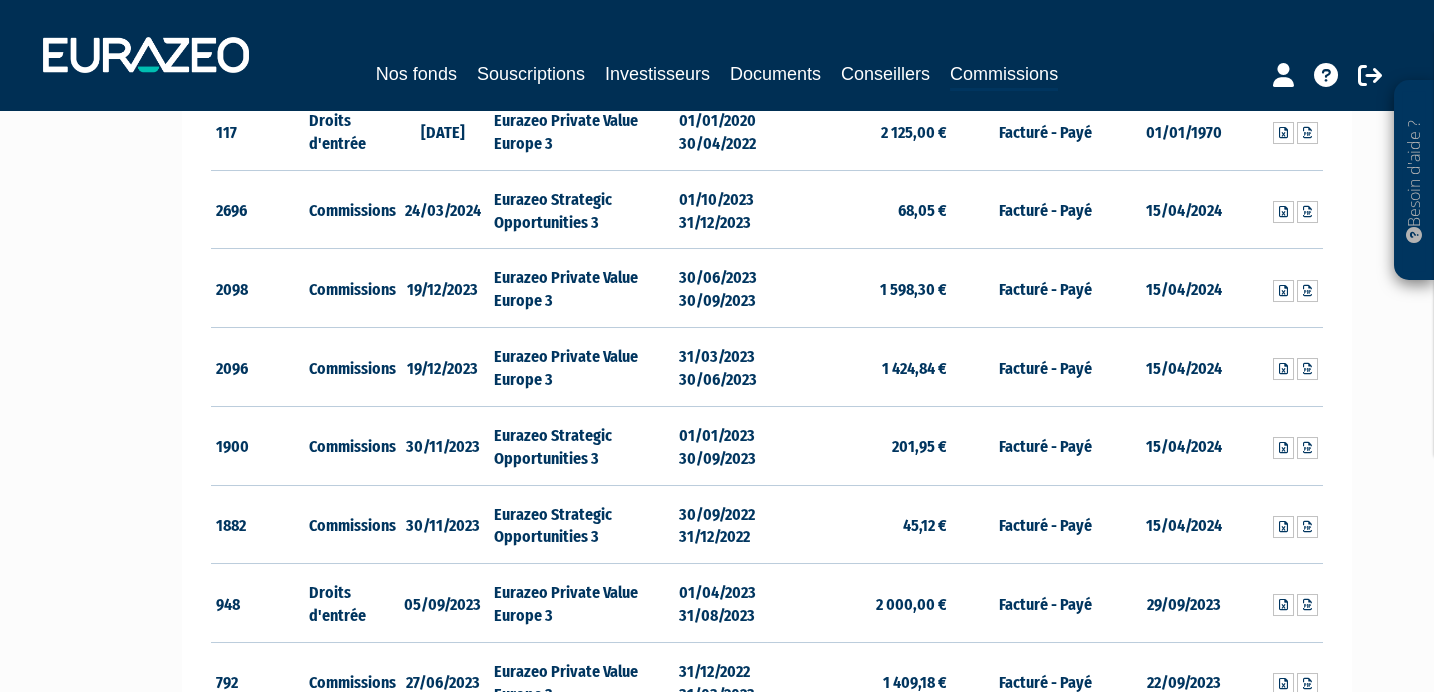 scroll, scrollTop: 0, scrollLeft: 0, axis: both 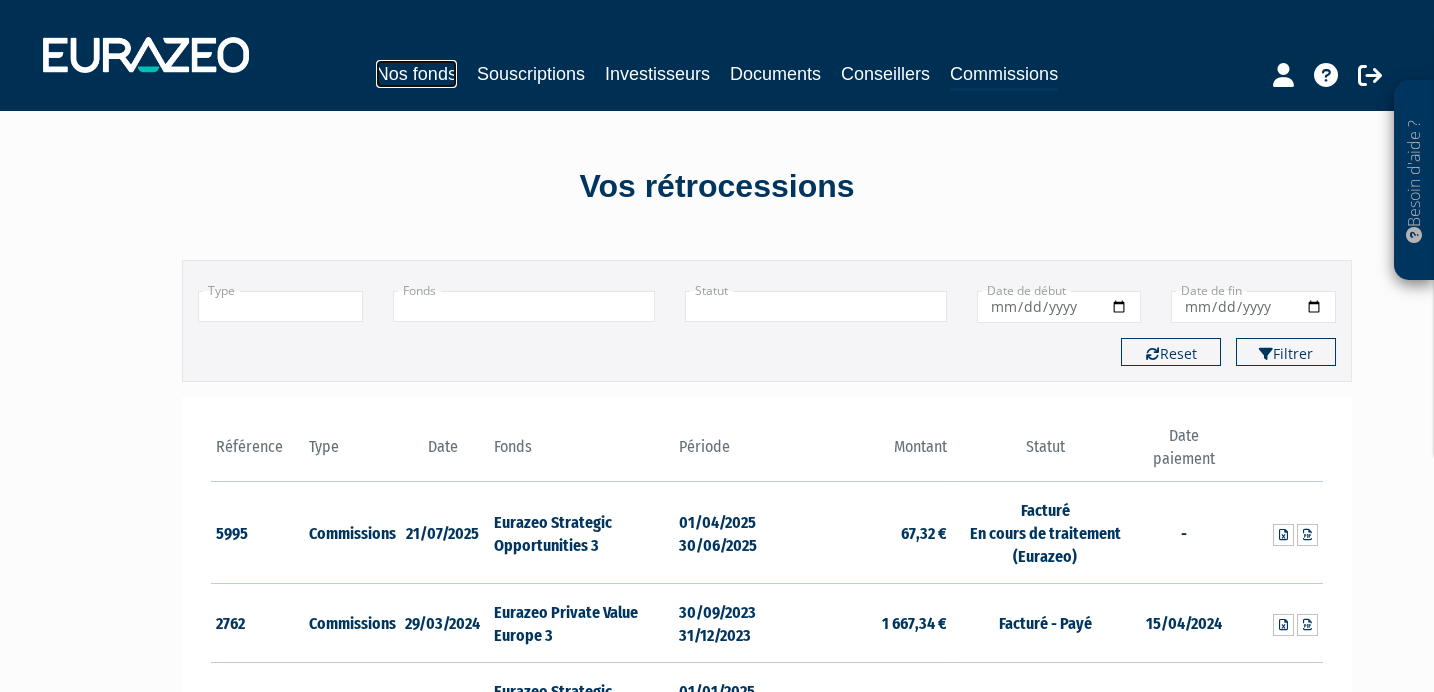 click on "Nos fonds" at bounding box center [416, 74] 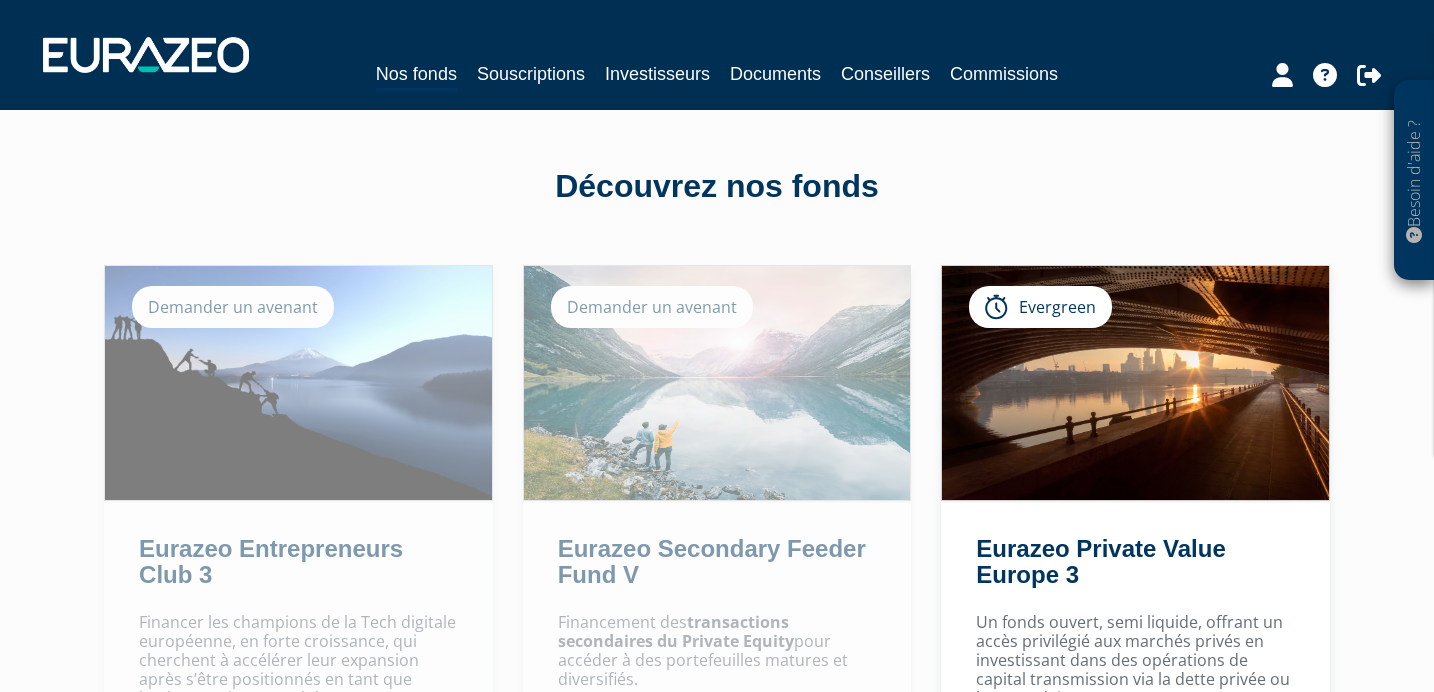 click on "Souscriptions" at bounding box center (531, 74) 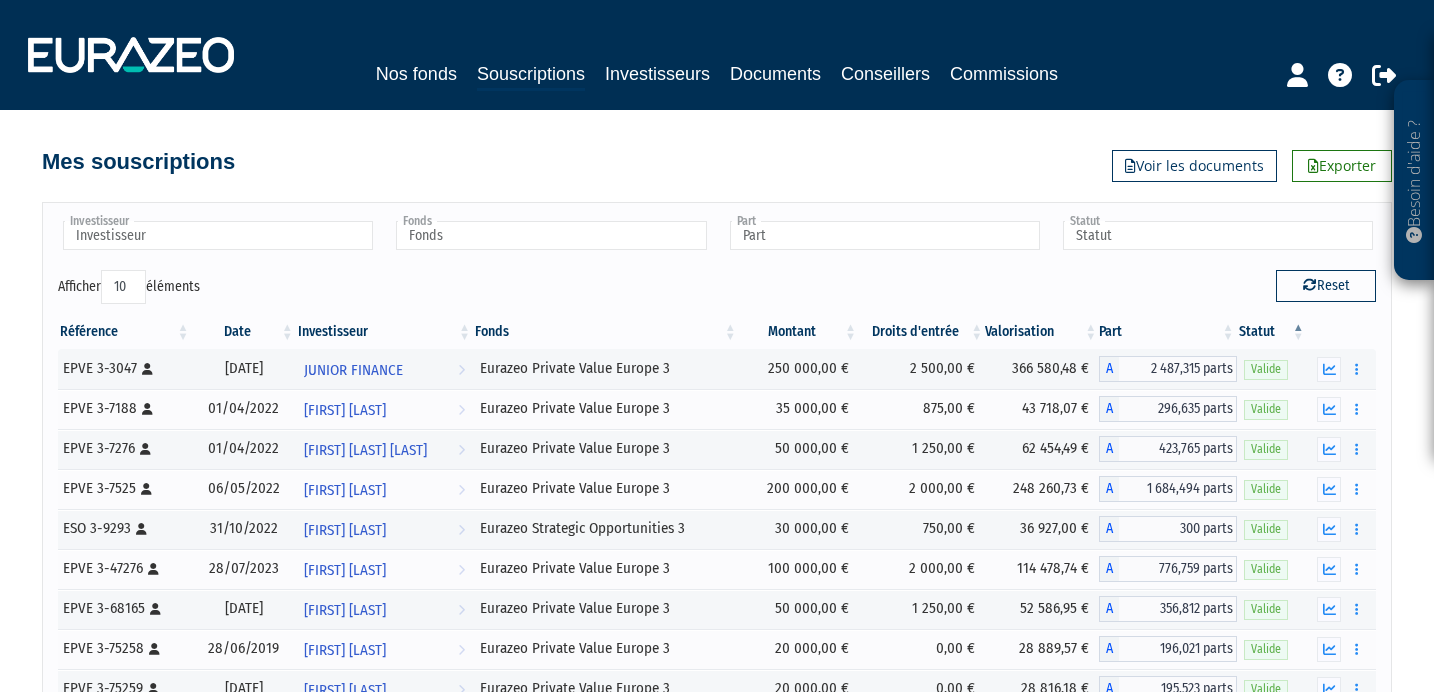 scroll, scrollTop: 0, scrollLeft: 0, axis: both 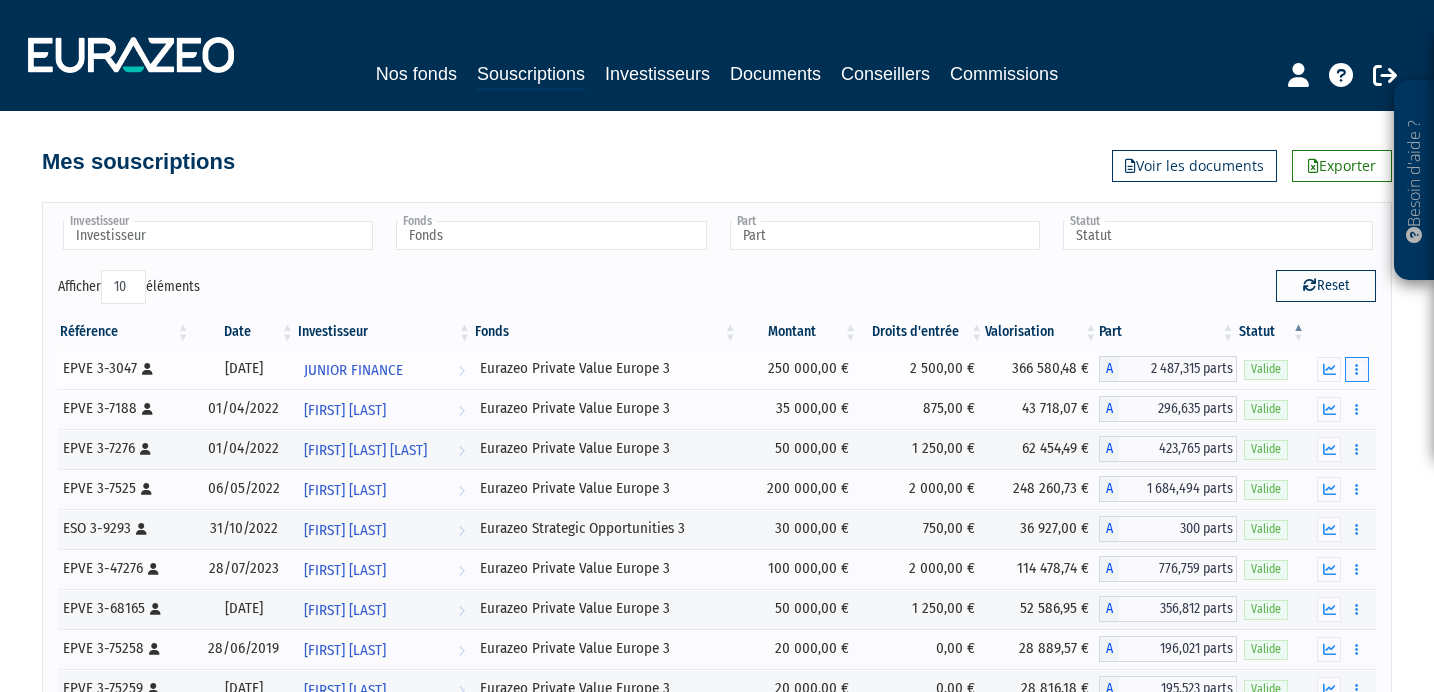 click at bounding box center (1357, 369) 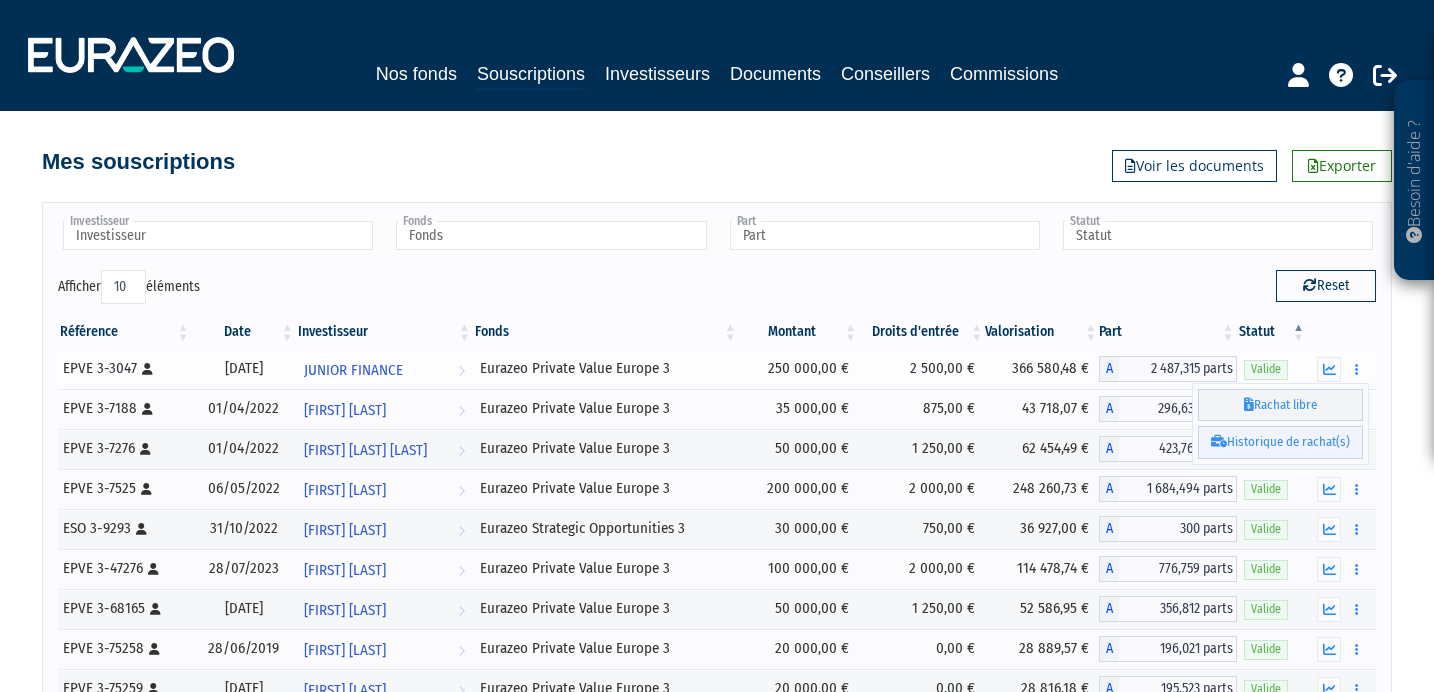 click on "Historique de rachat(s)" at bounding box center (1280, 442) 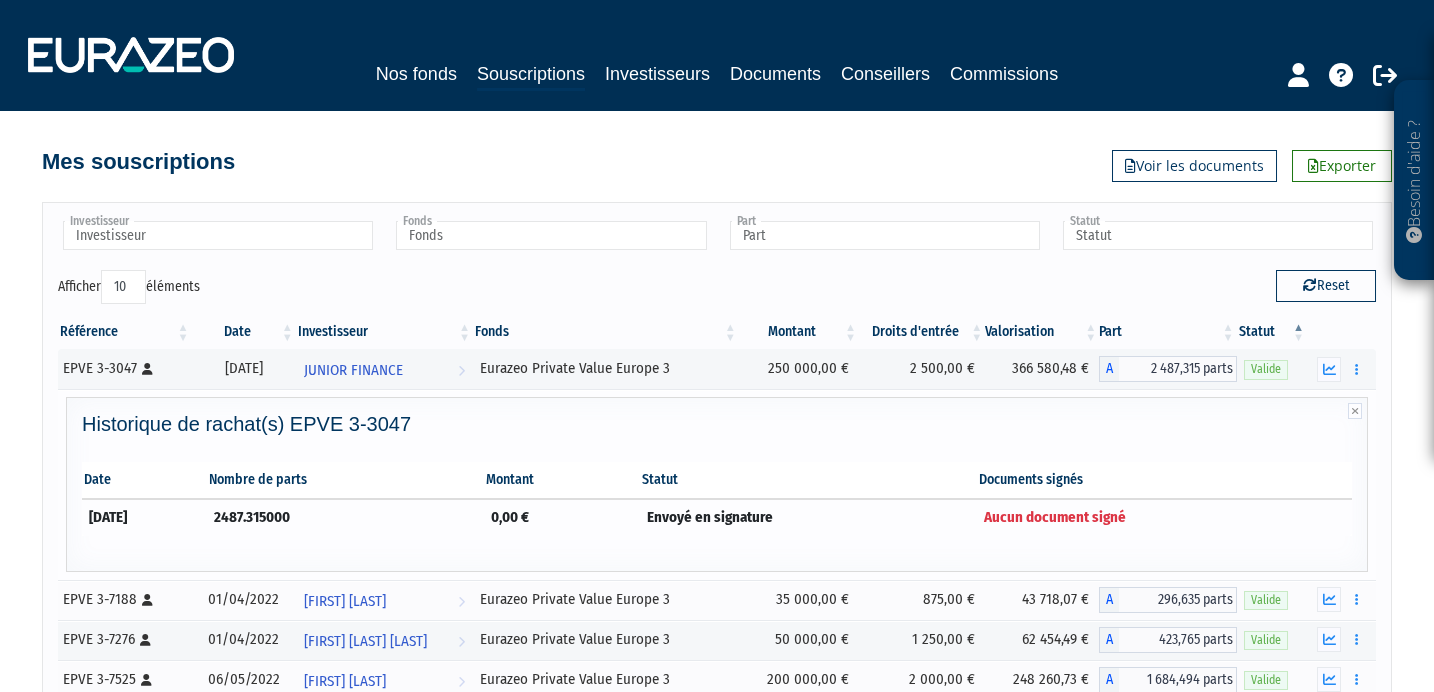 click on "31/12/2025" at bounding box center (144, 517) 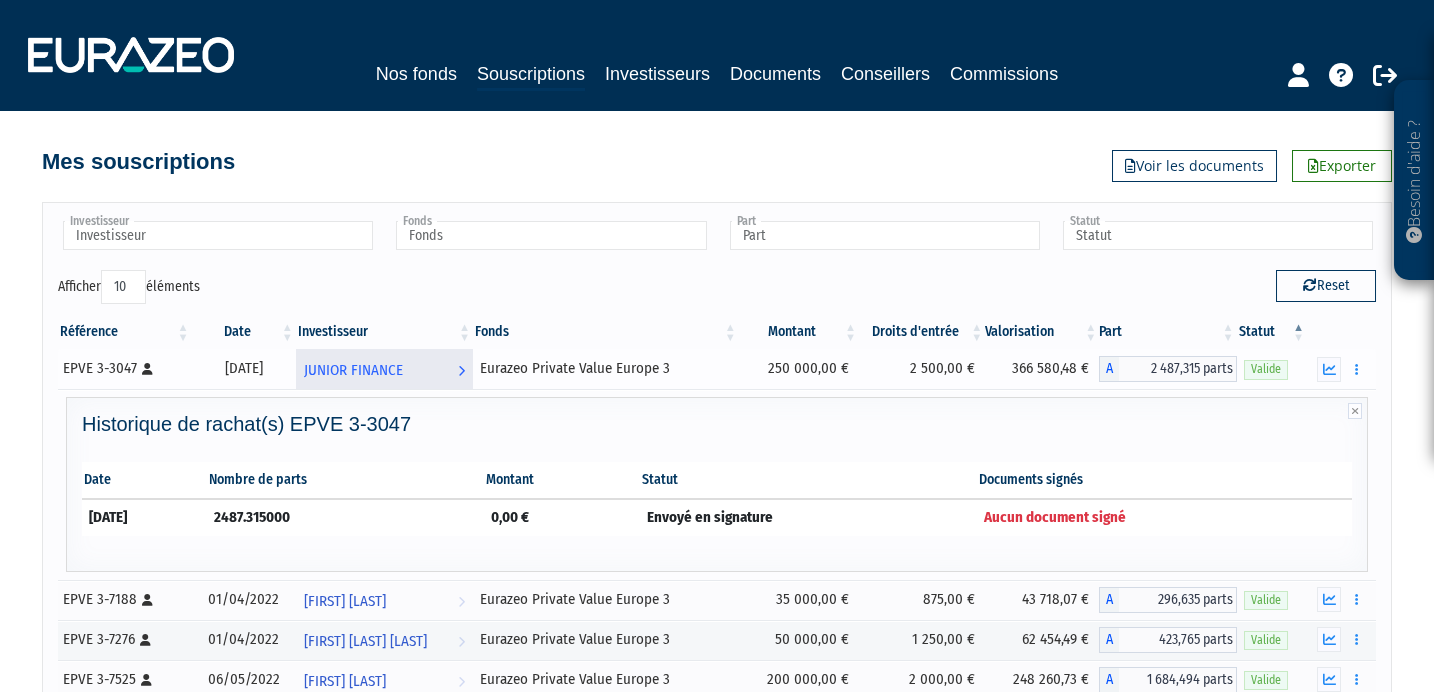 click on "JUNIOR FINANCE" at bounding box center (353, 370) 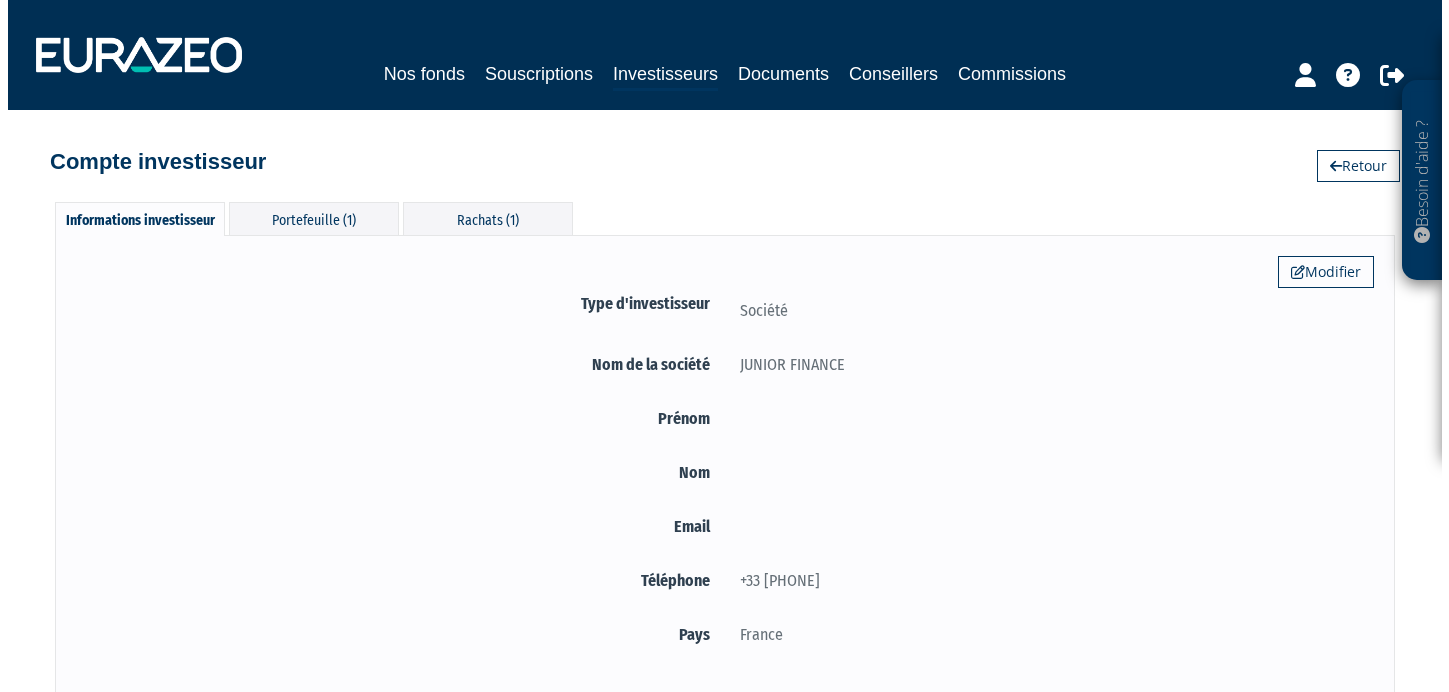 scroll, scrollTop: 0, scrollLeft: 0, axis: both 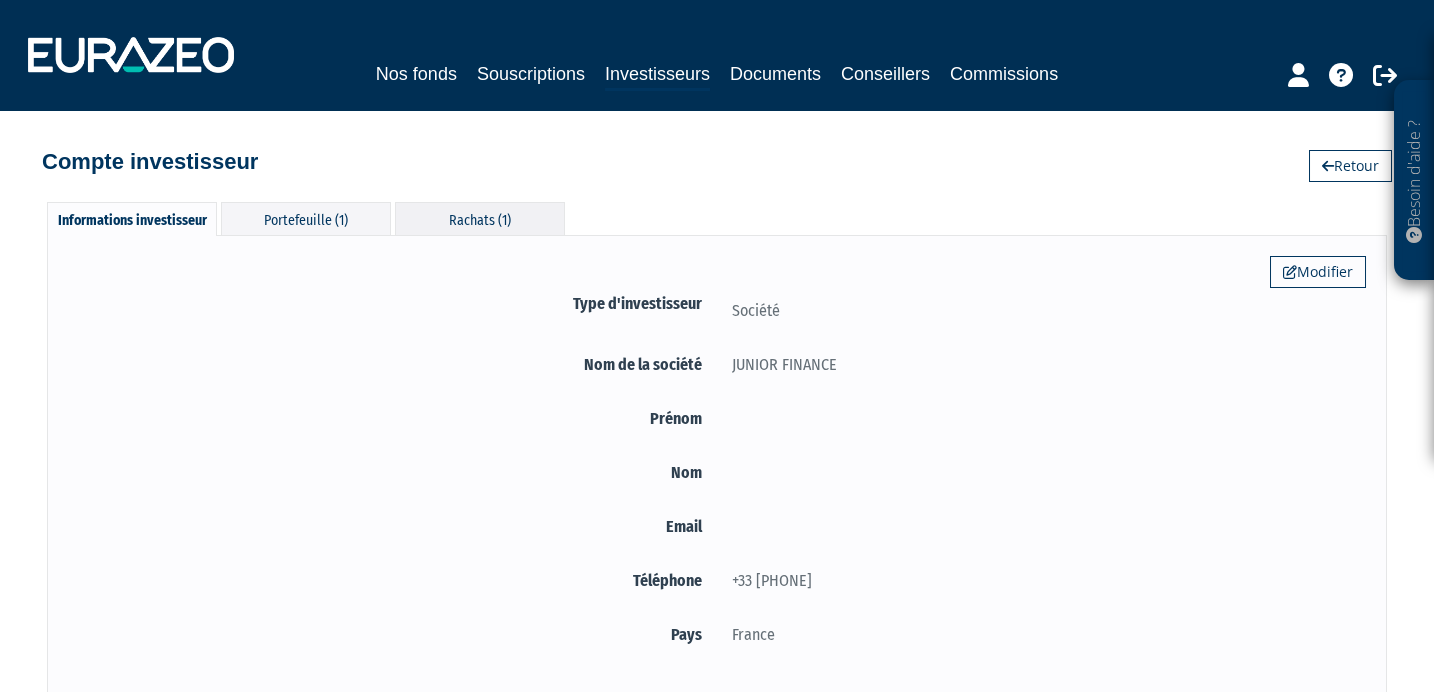 click on "Rachats (1)" at bounding box center [480, 218] 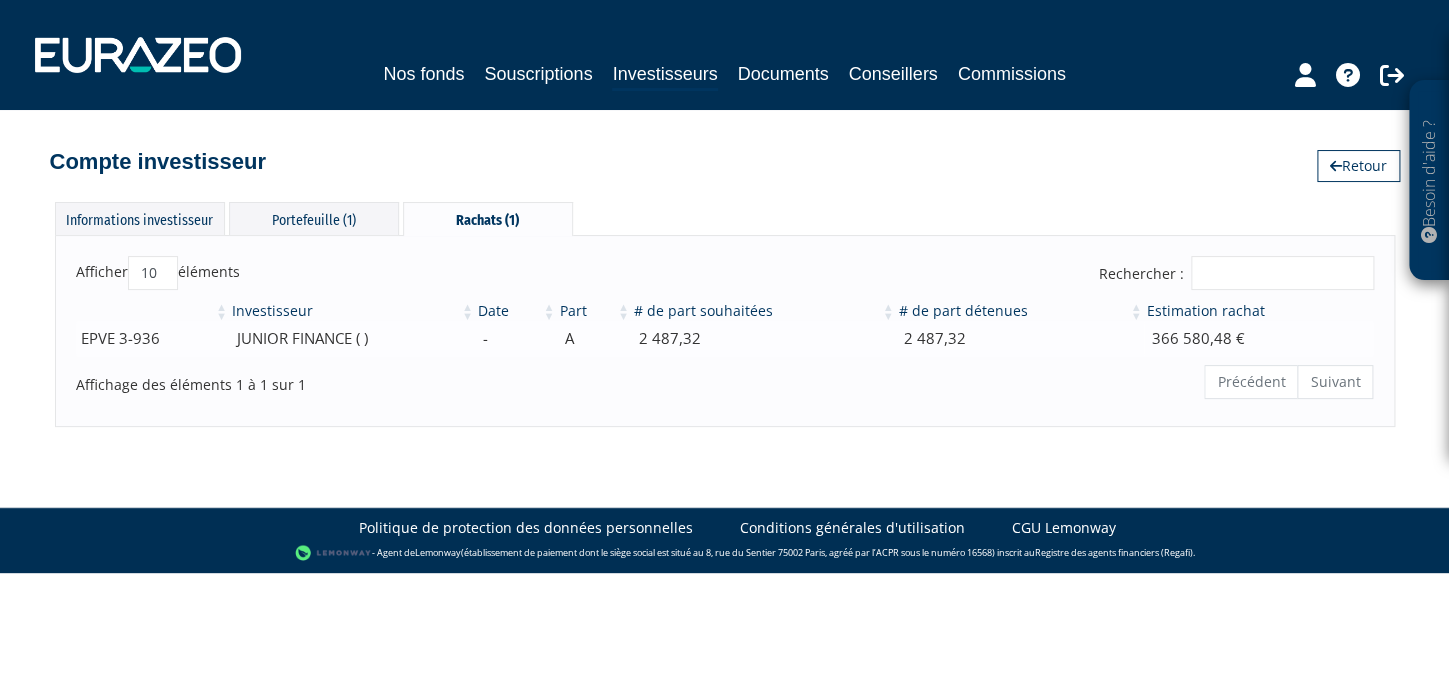 click on "JUNIOR FINANCE ( )" at bounding box center [353, 338] 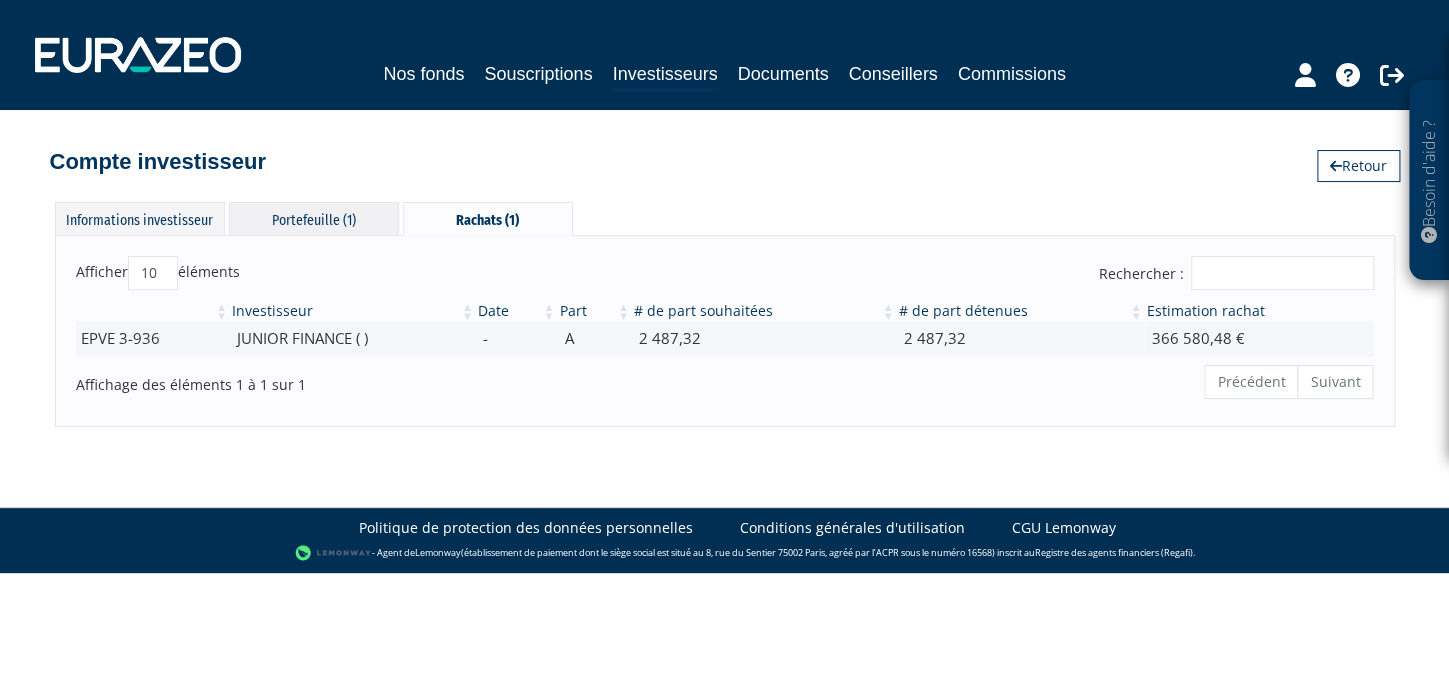 click on "Portefeuille (1)" at bounding box center [314, 218] 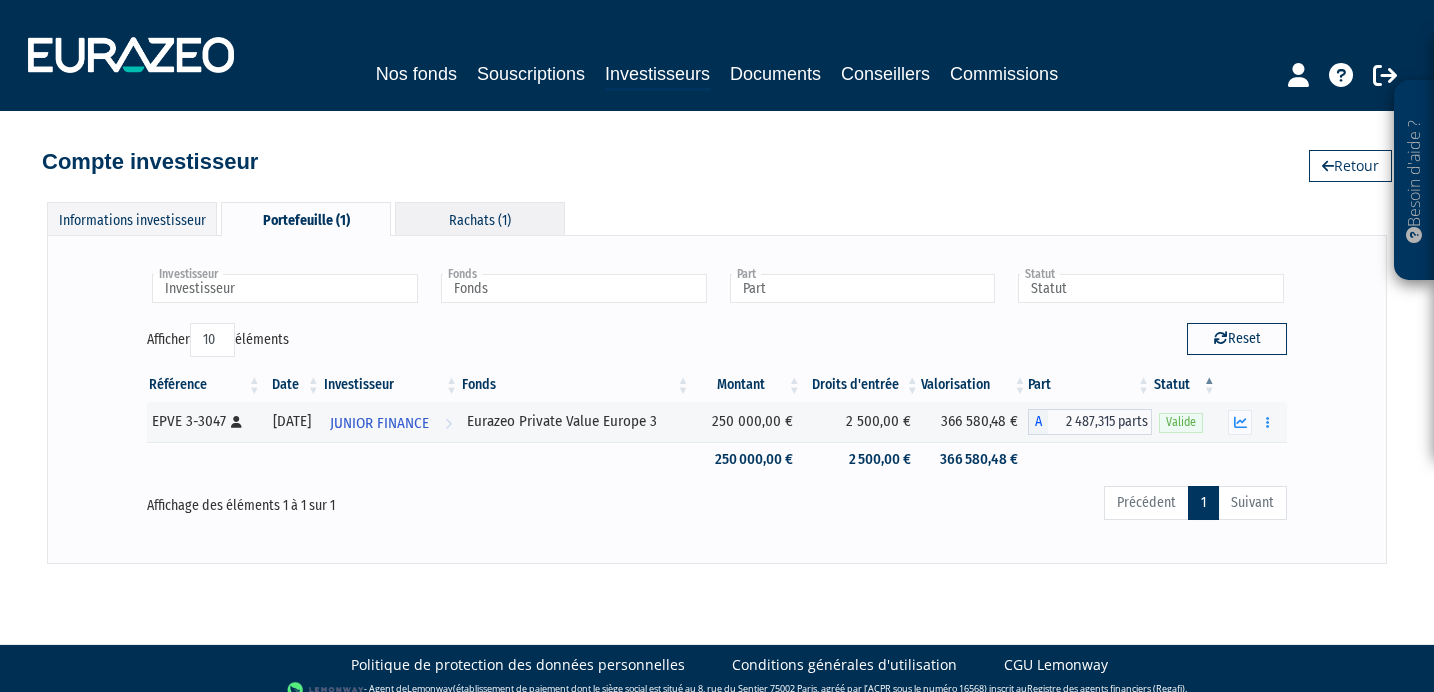 click on "Rachats (1)" at bounding box center (480, 218) 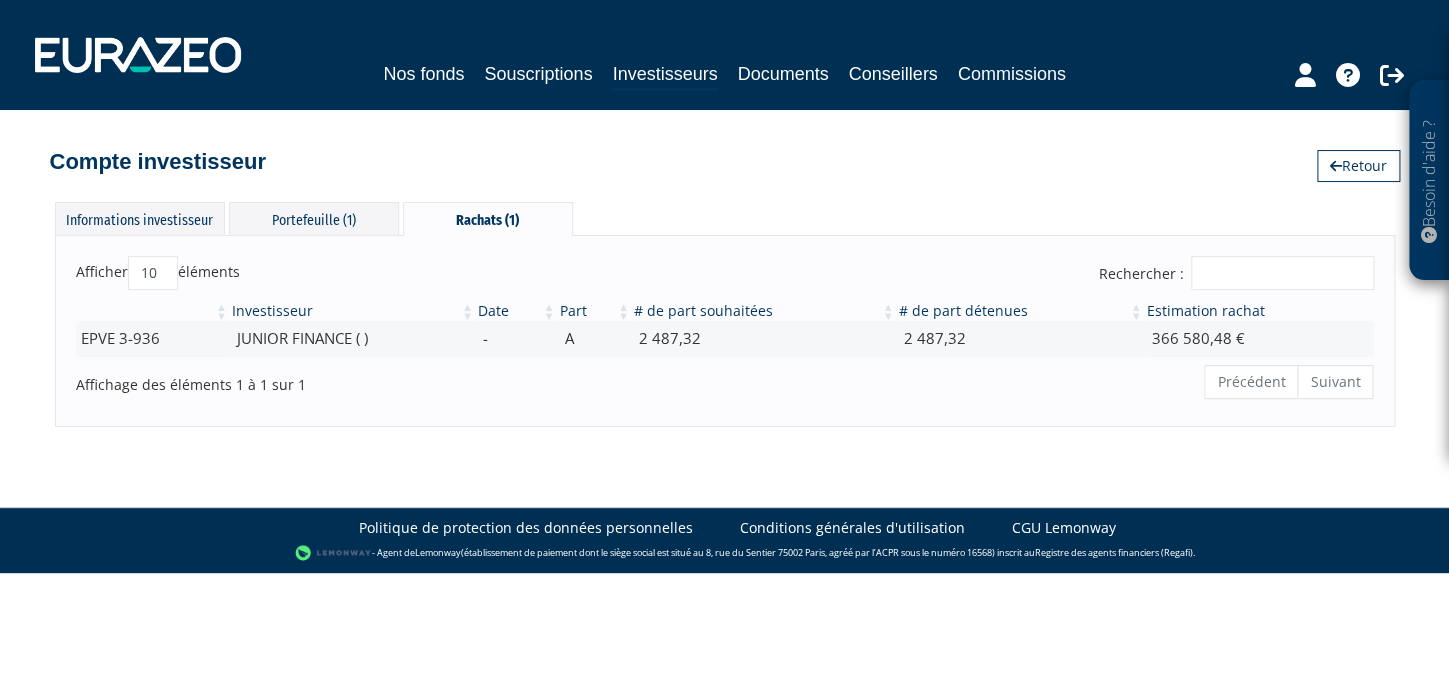 click on "Précédent Suivant" at bounding box center [1288, 382] 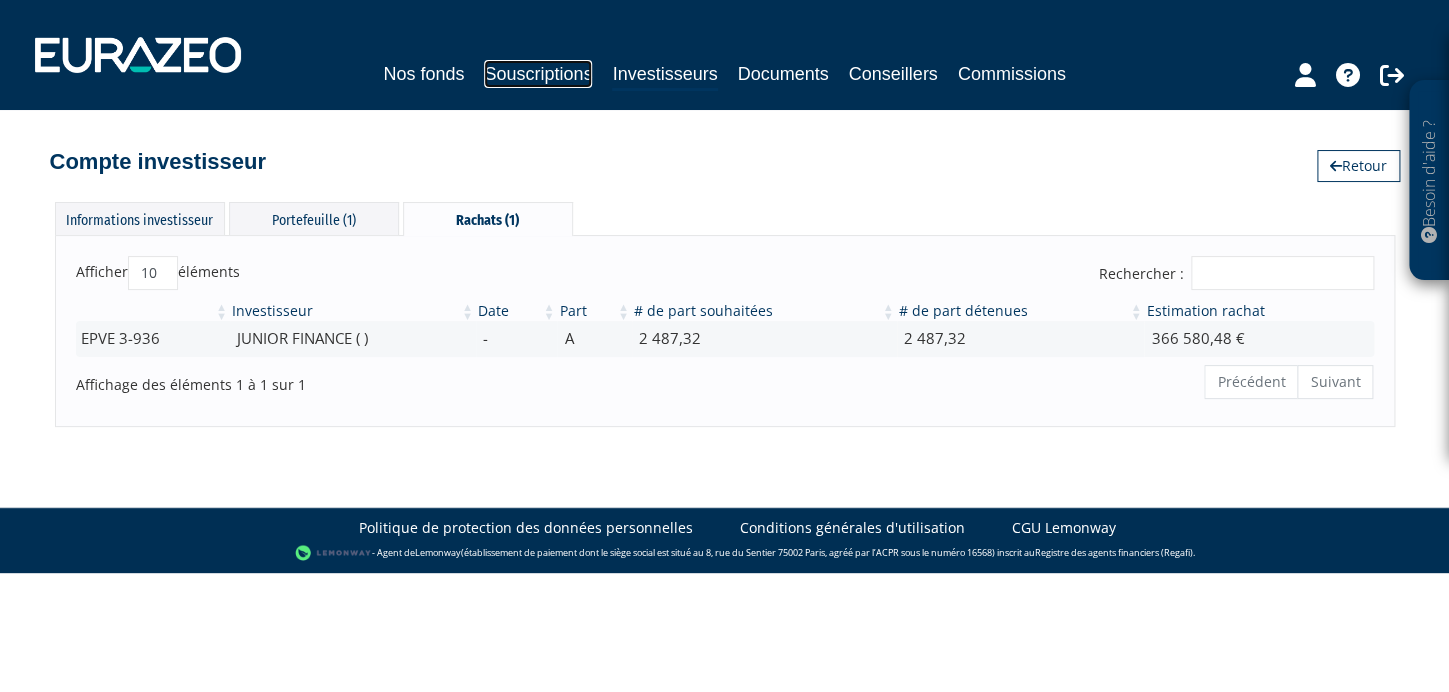 click on "Souscriptions" at bounding box center (538, 74) 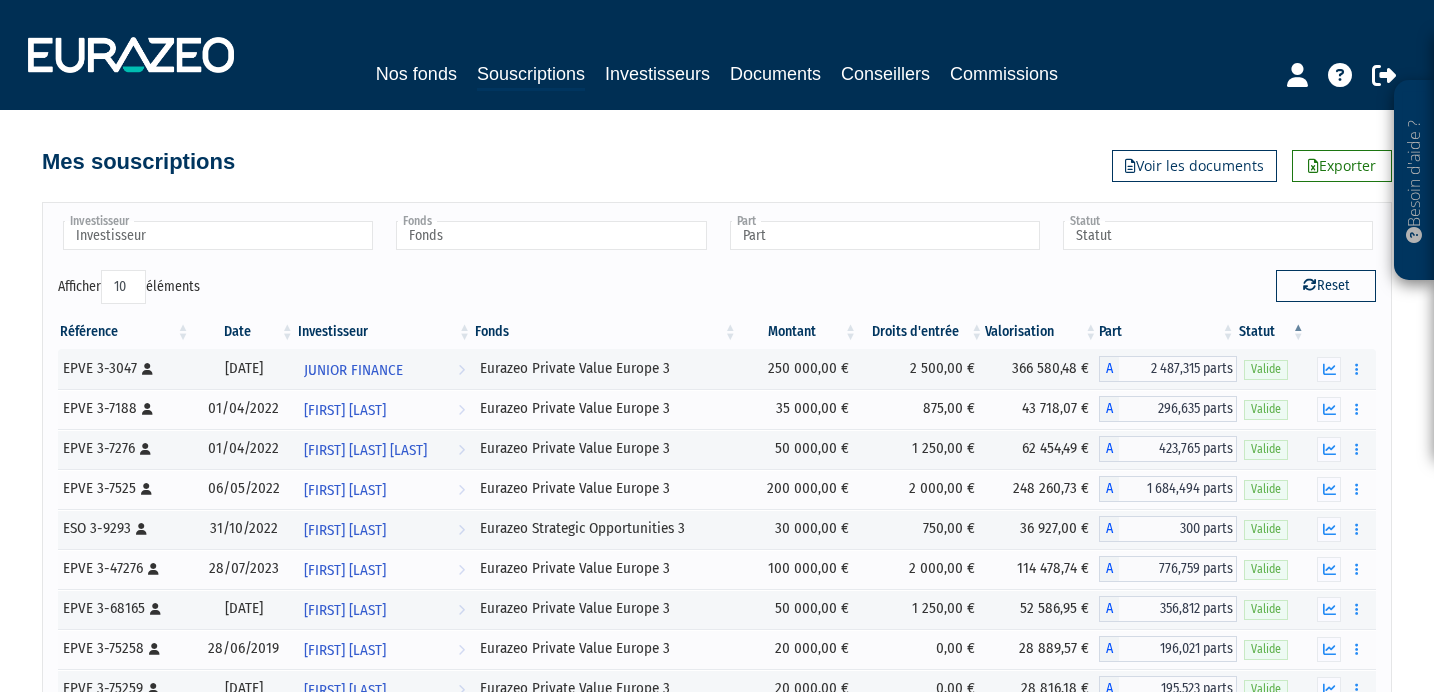 scroll, scrollTop: 0, scrollLeft: 0, axis: both 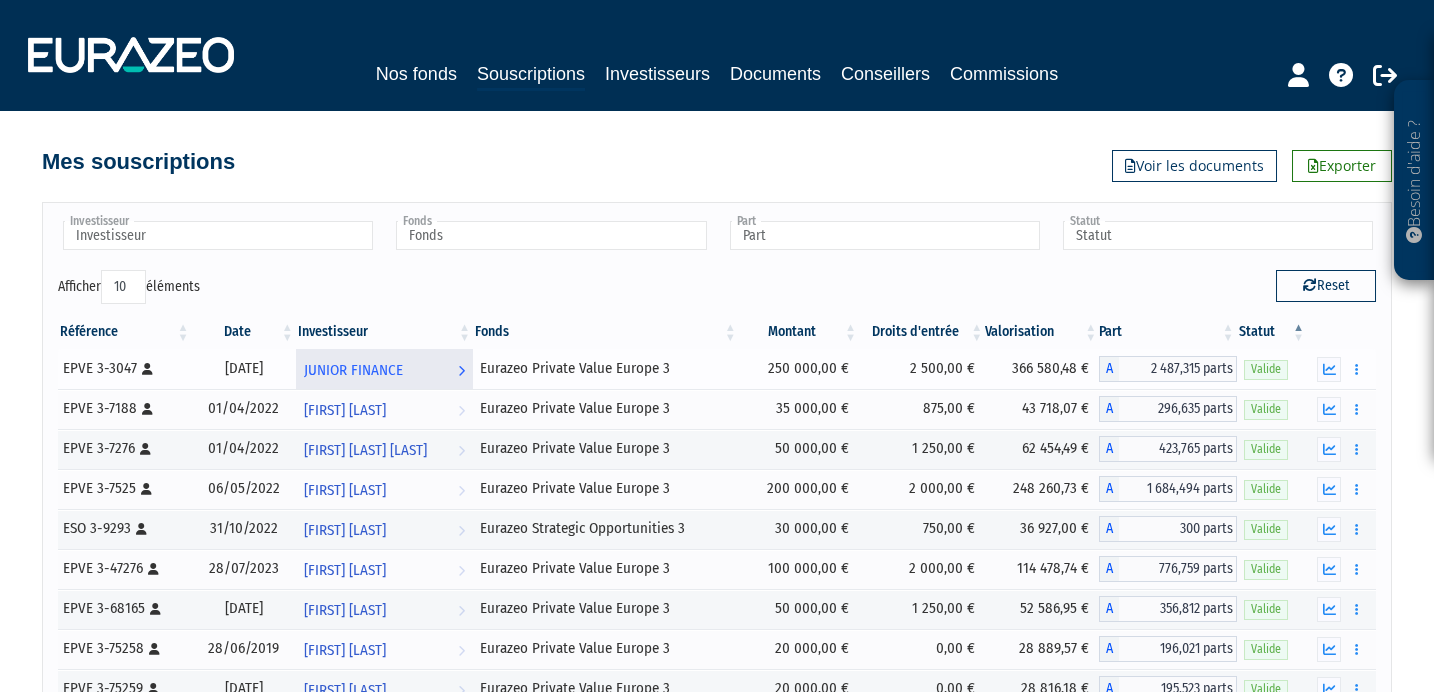 click on "JUNIOR FINANCE" at bounding box center (353, 370) 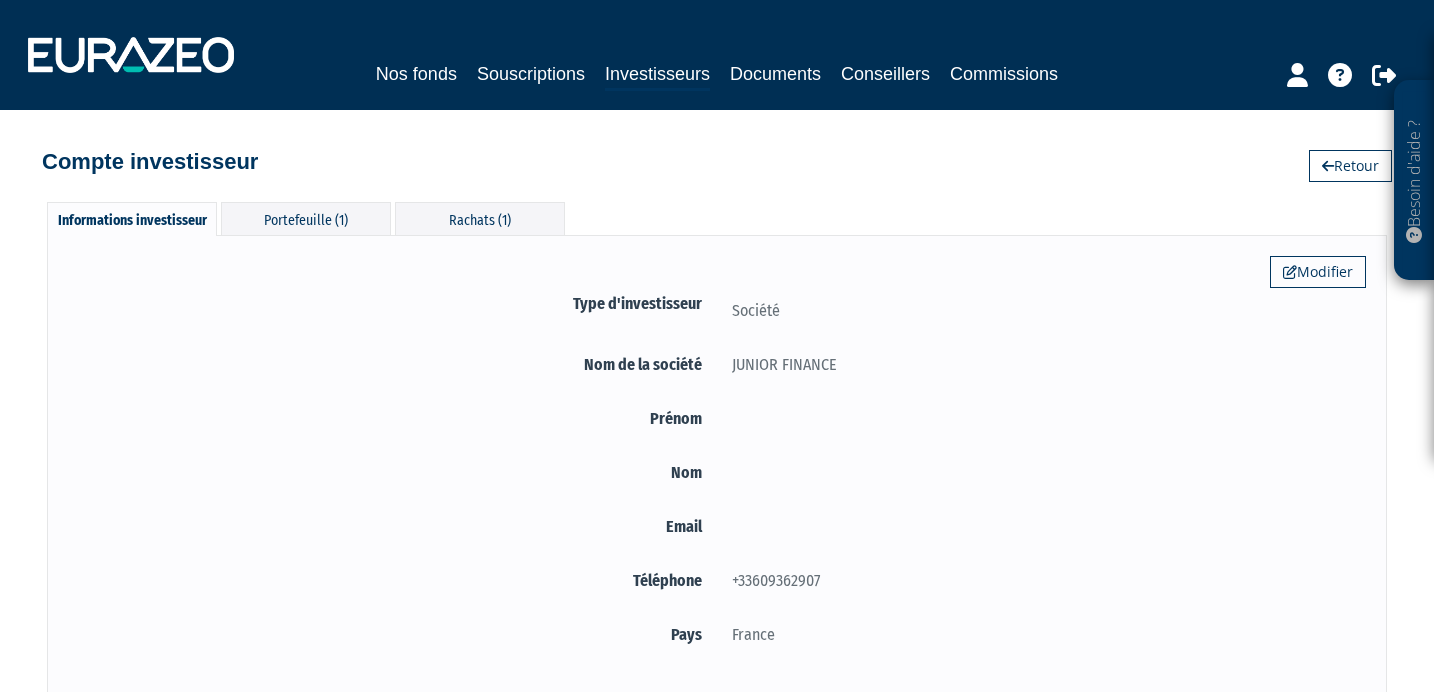 scroll, scrollTop: 0, scrollLeft: 0, axis: both 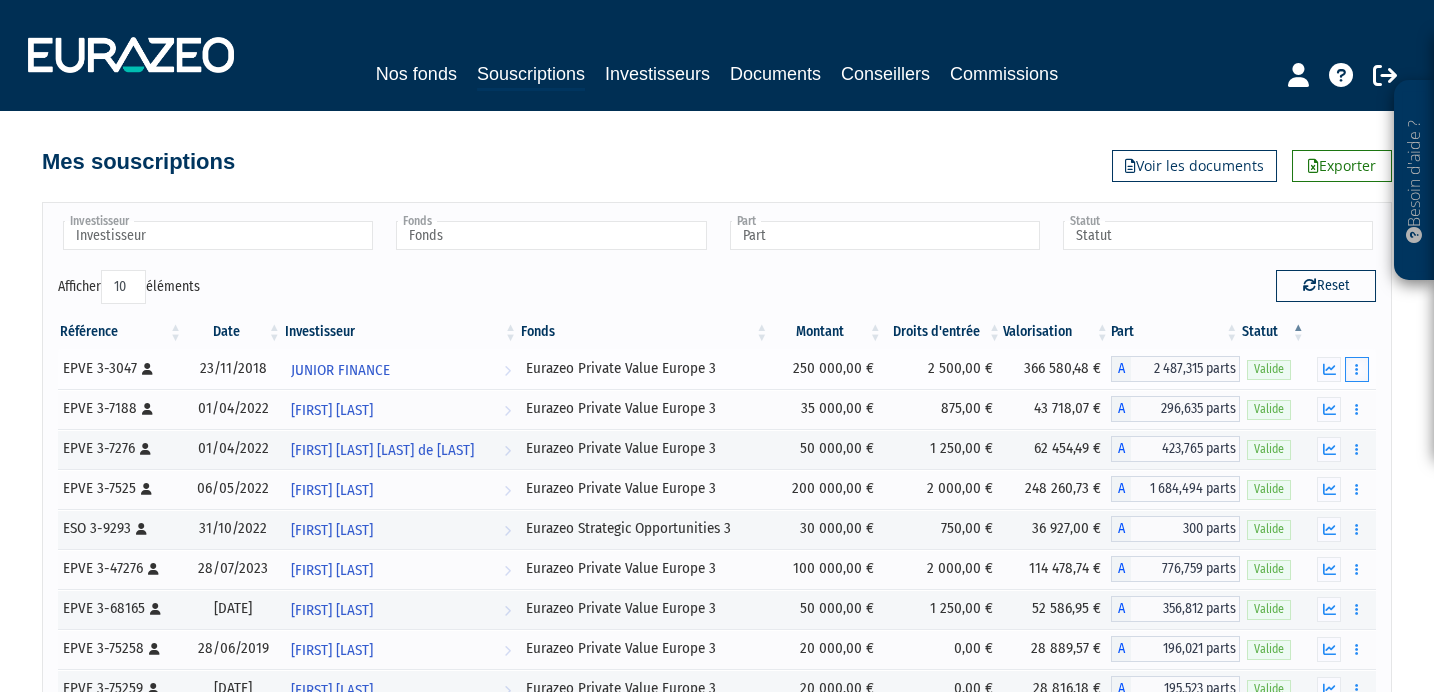 click at bounding box center [1357, 369] 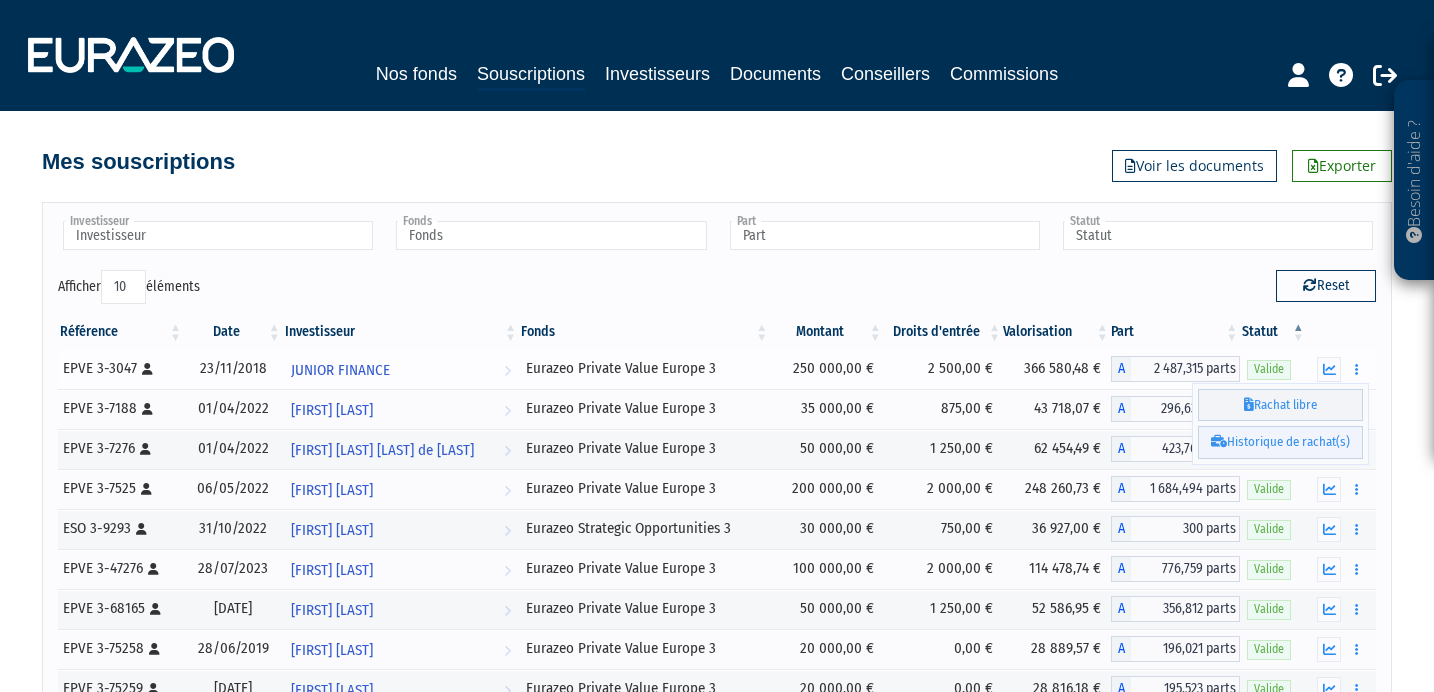 click on "Historique de rachat(s)" at bounding box center [1280, 442] 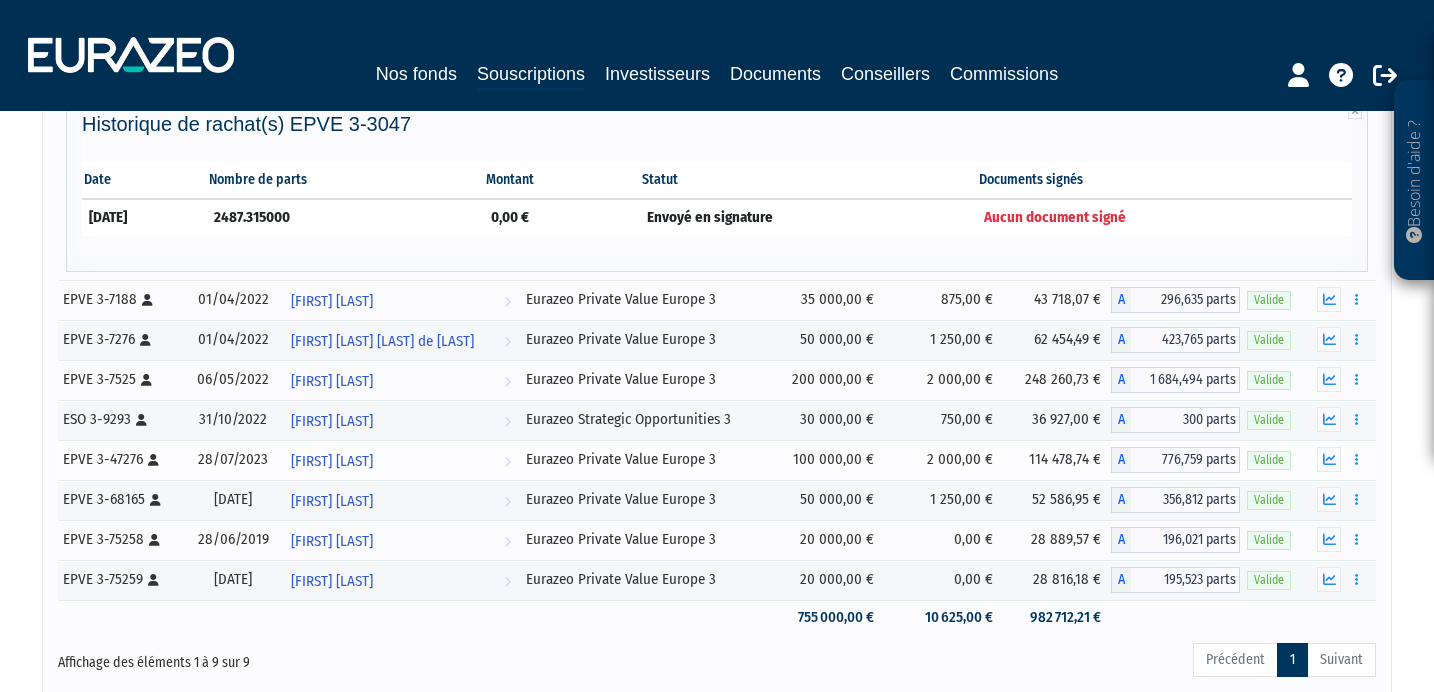 scroll, scrollTop: 0, scrollLeft: 0, axis: both 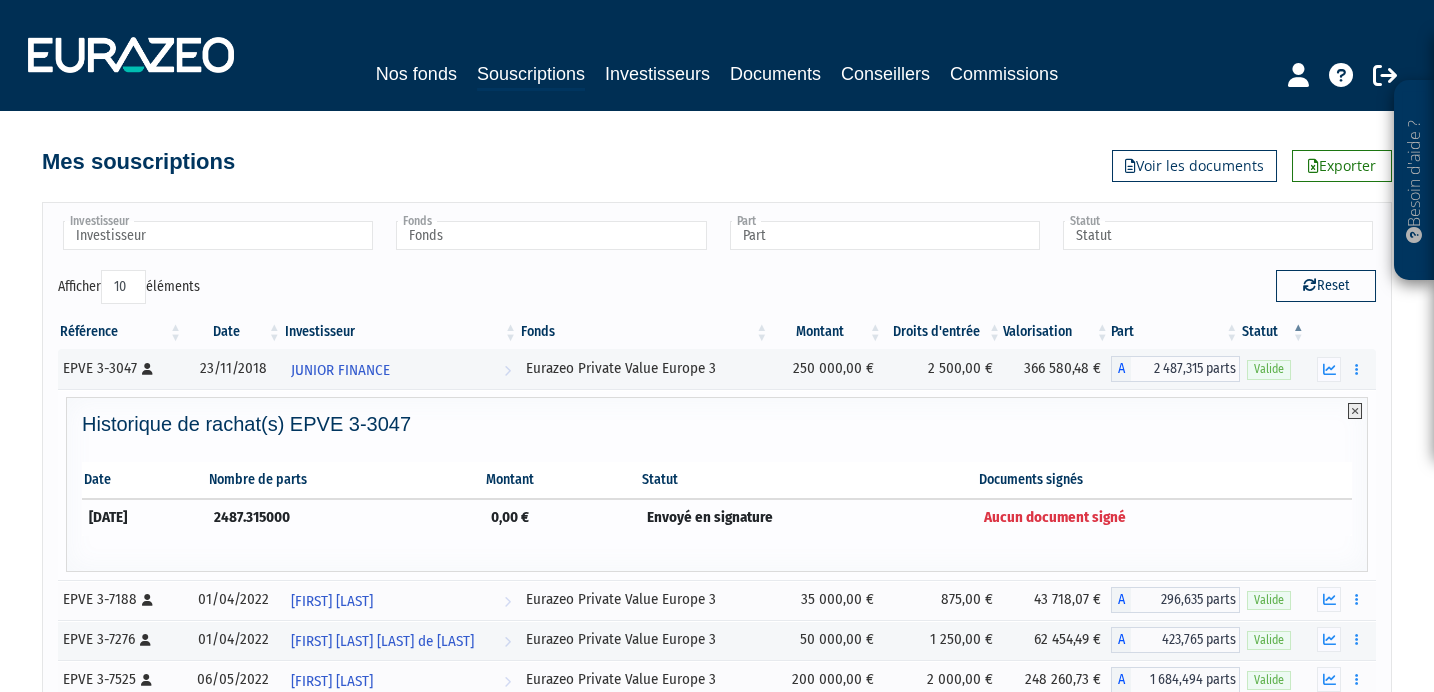 click at bounding box center [1355, 411] 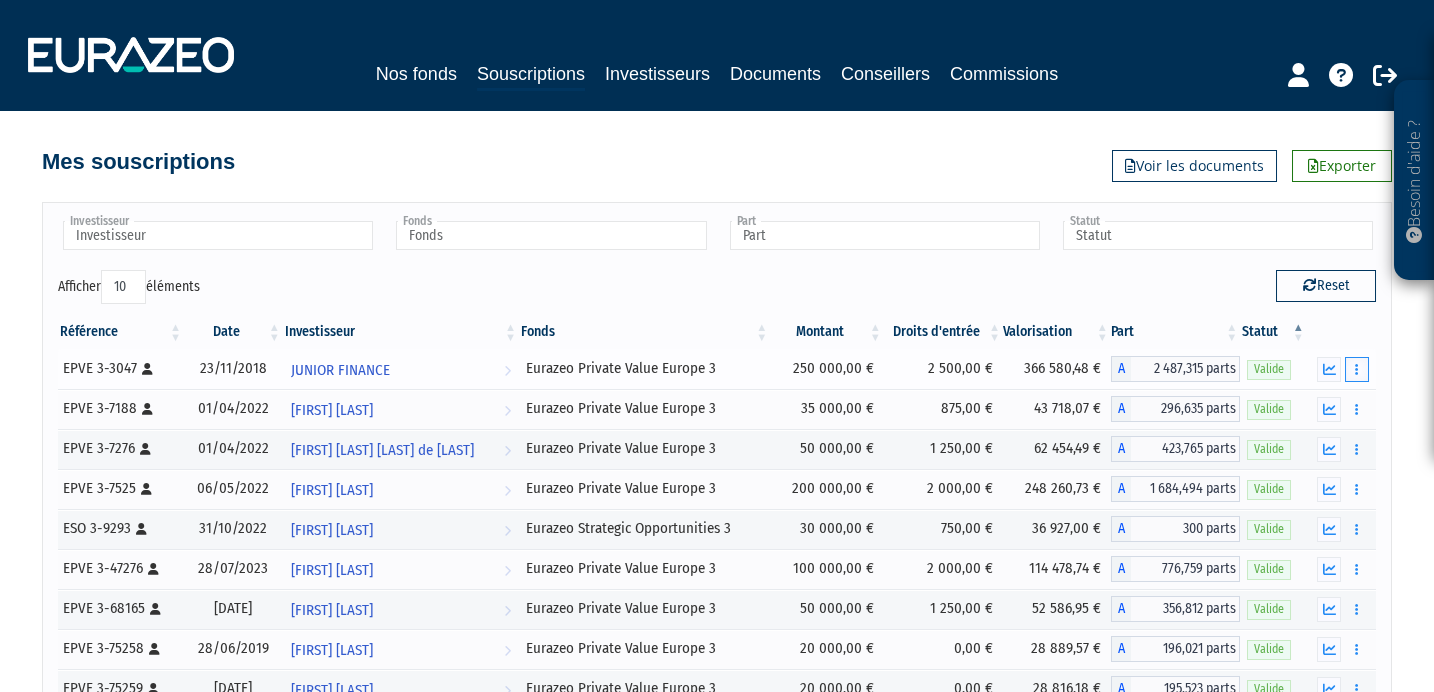 click at bounding box center [1357, 369] 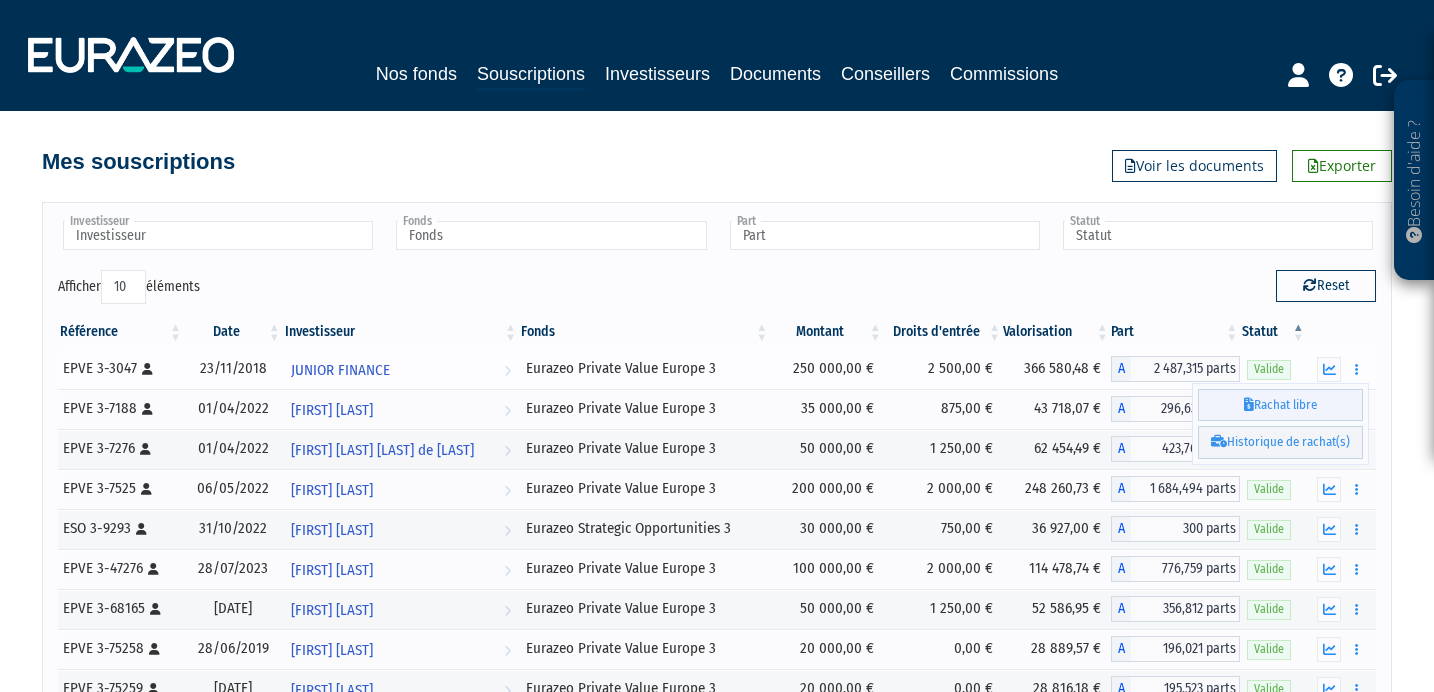 click on "Rachat libre" at bounding box center (1280, 405) 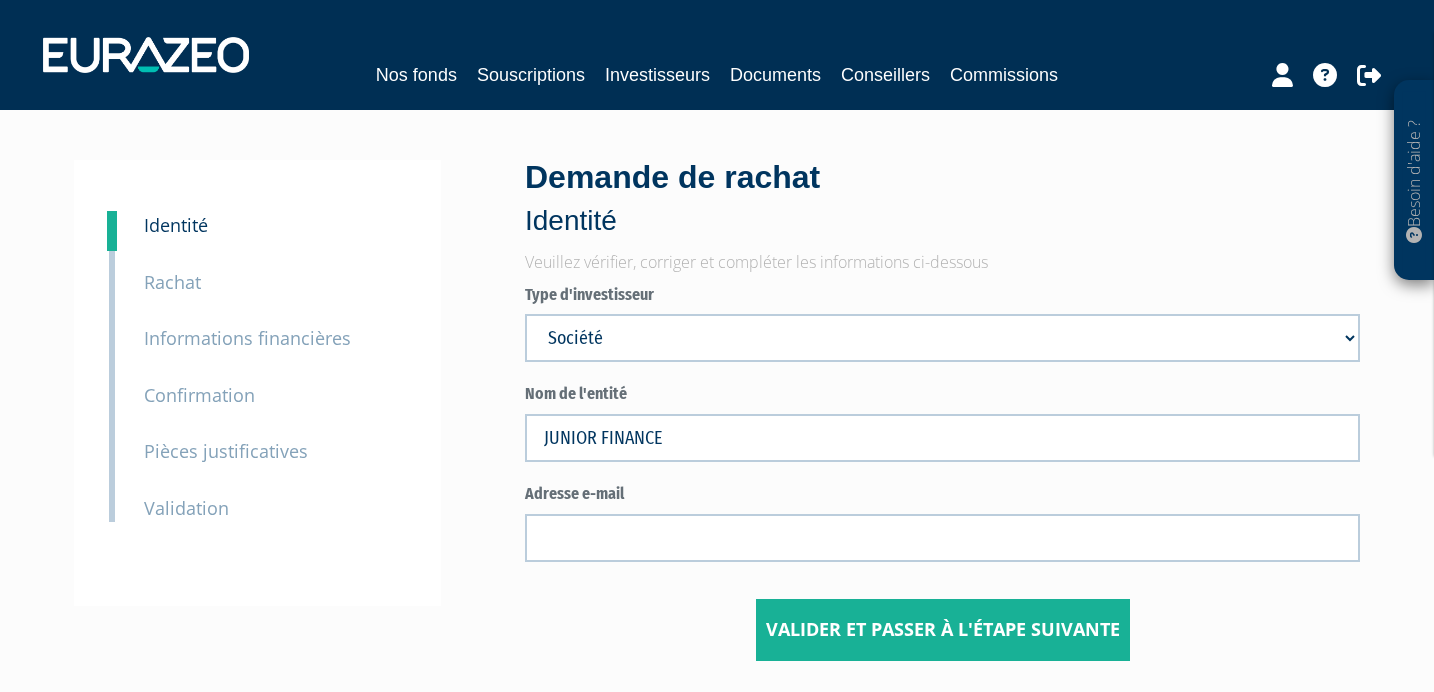 scroll, scrollTop: 0, scrollLeft: 0, axis: both 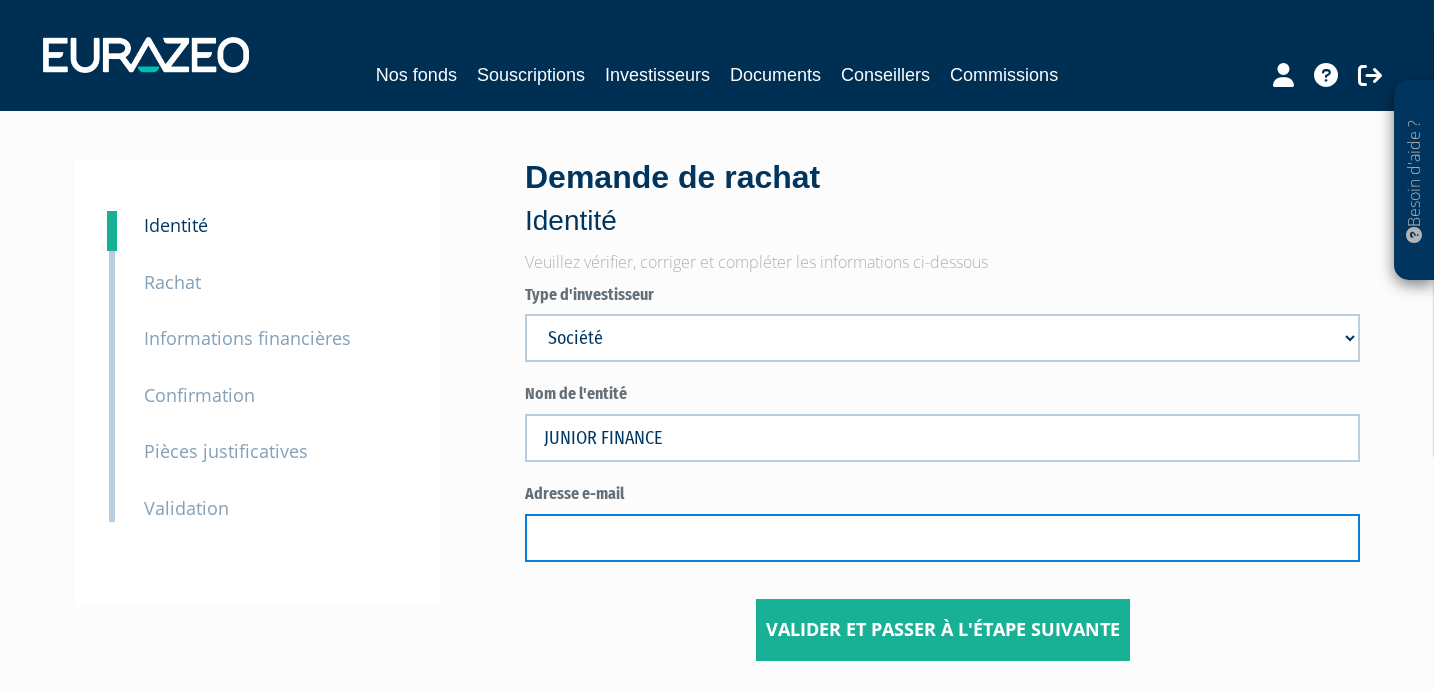 click at bounding box center (942, 538) 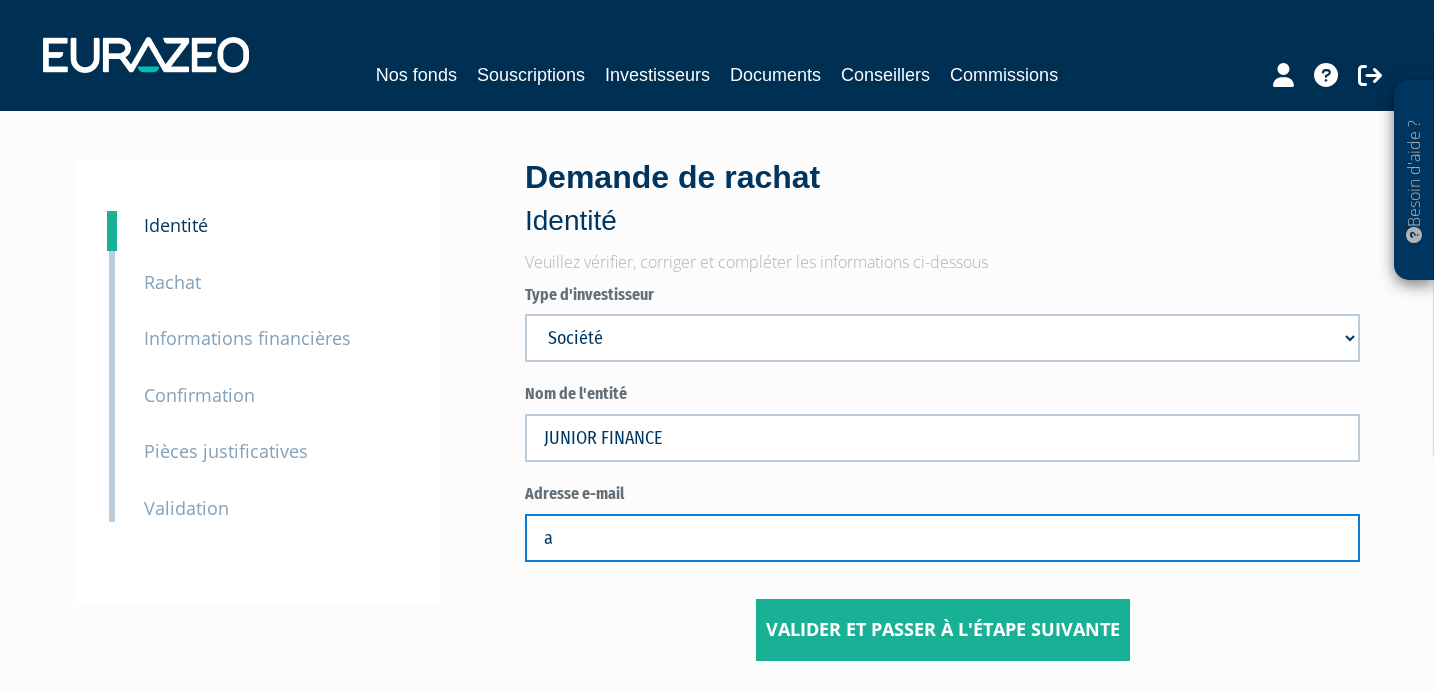 type on "[EMAIL]" 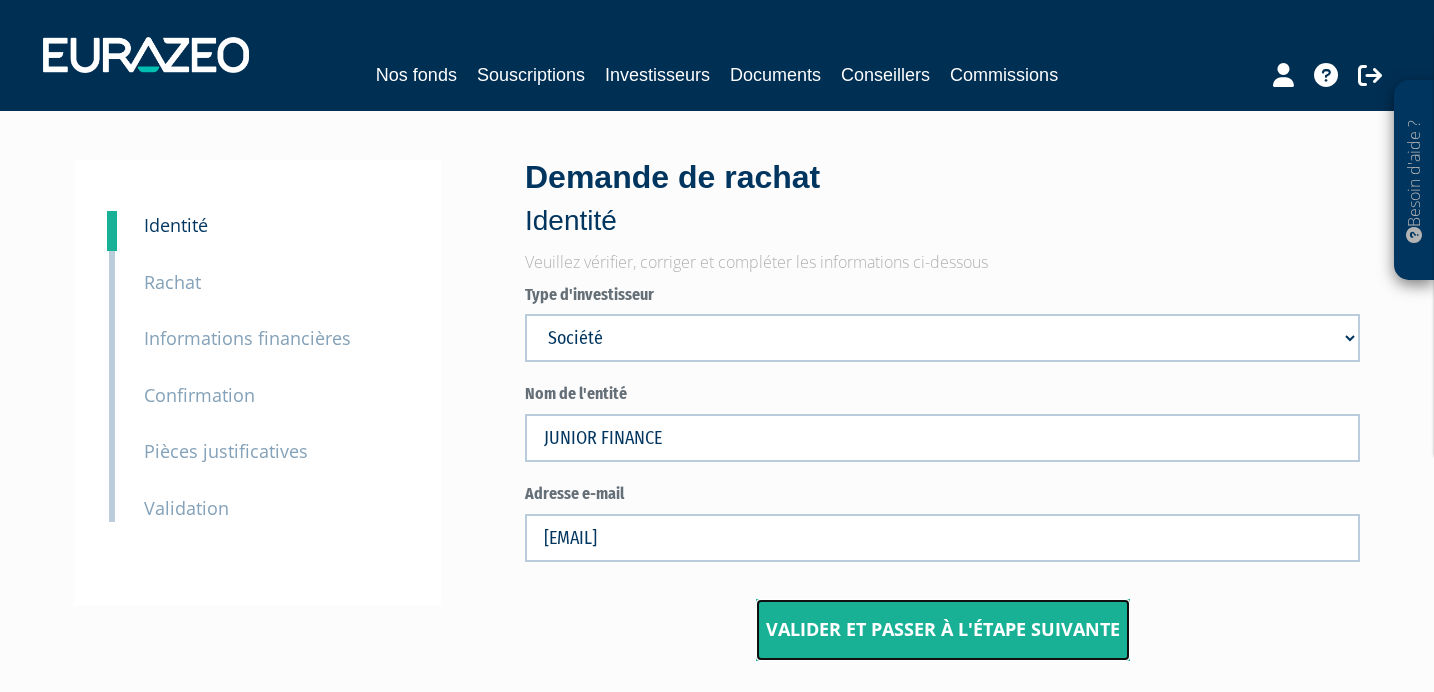 click on "Valider et passer à l'étape suivante" at bounding box center [943, 630] 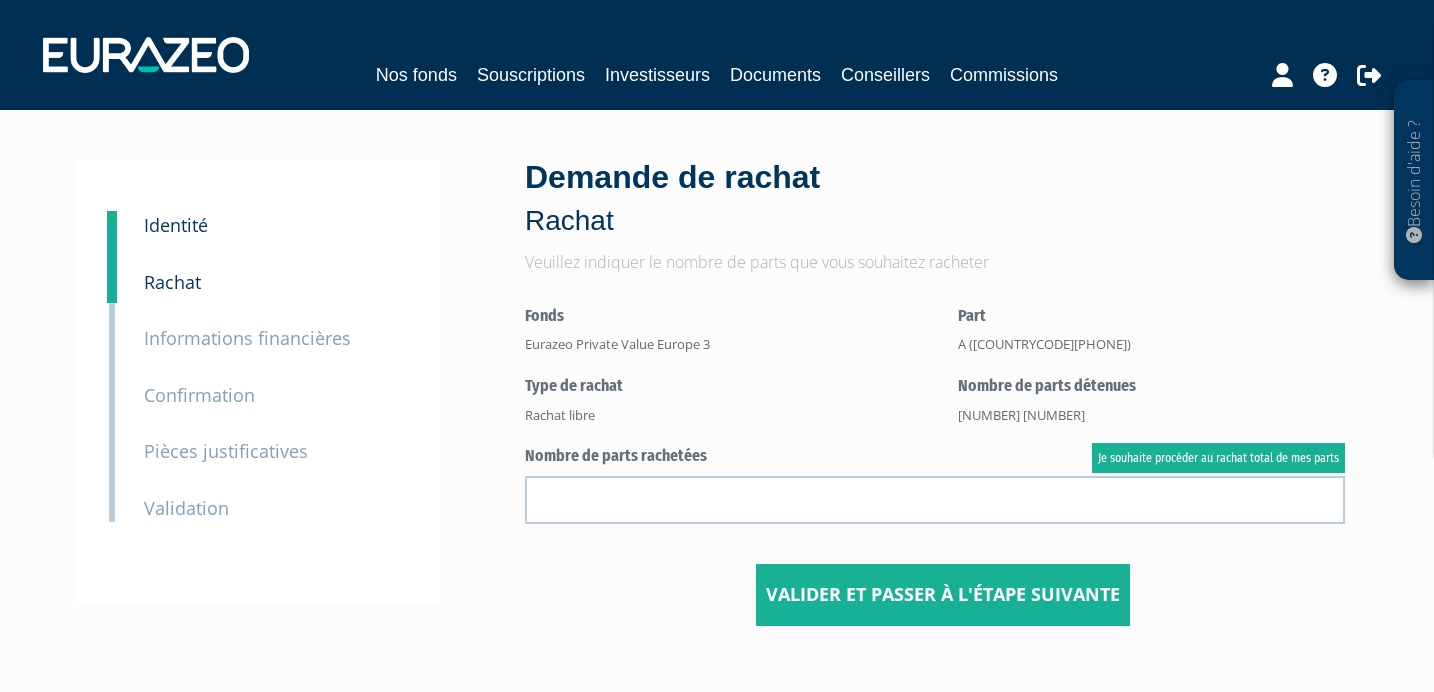 scroll, scrollTop: 0, scrollLeft: 0, axis: both 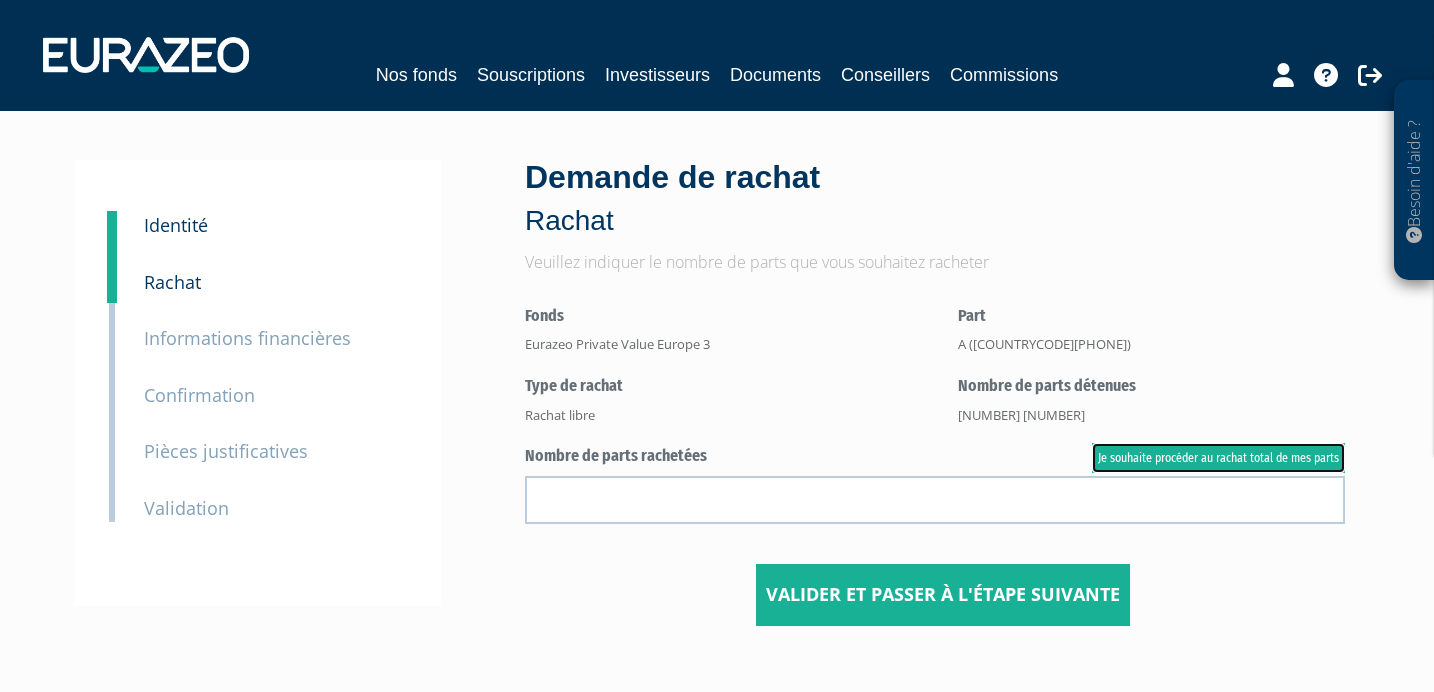 click on "Je souhaite procéder au rachat total de mes parts" at bounding box center [1218, 458] 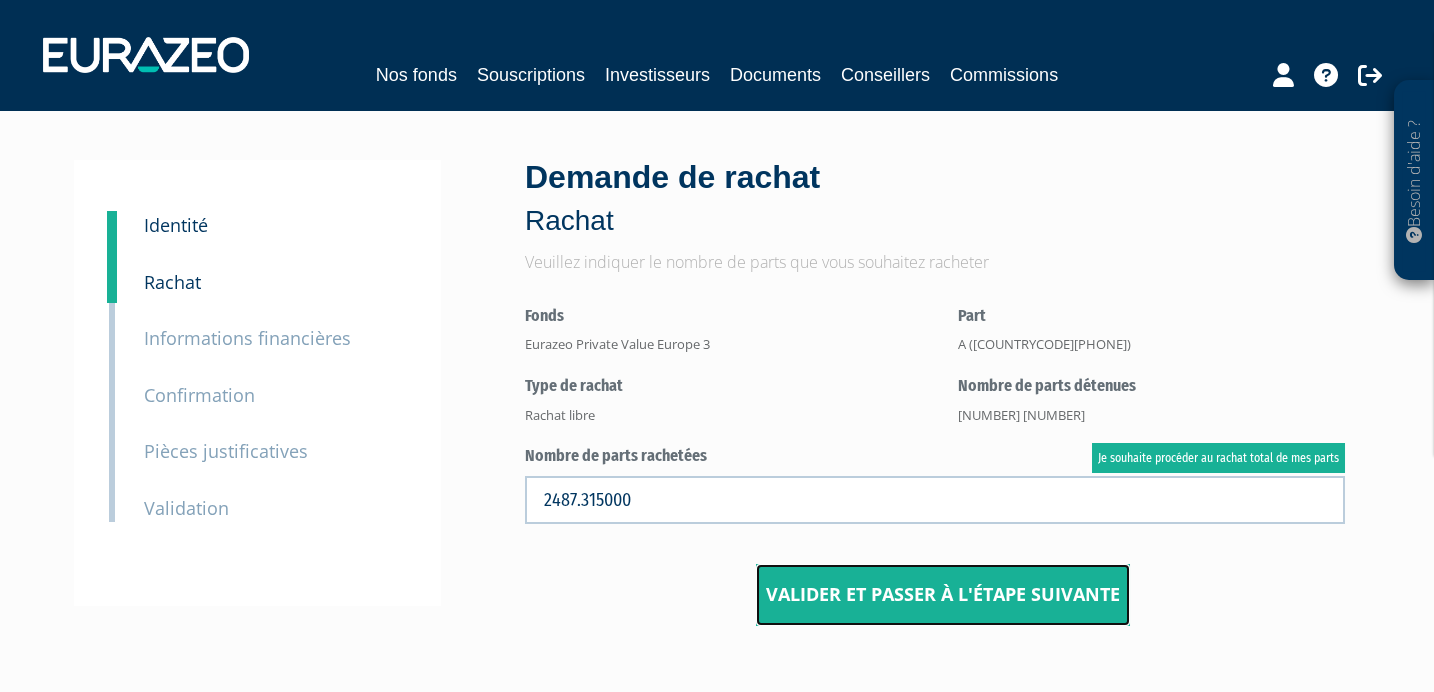 click on "Valider et passer à l'étape suivante" at bounding box center (943, 595) 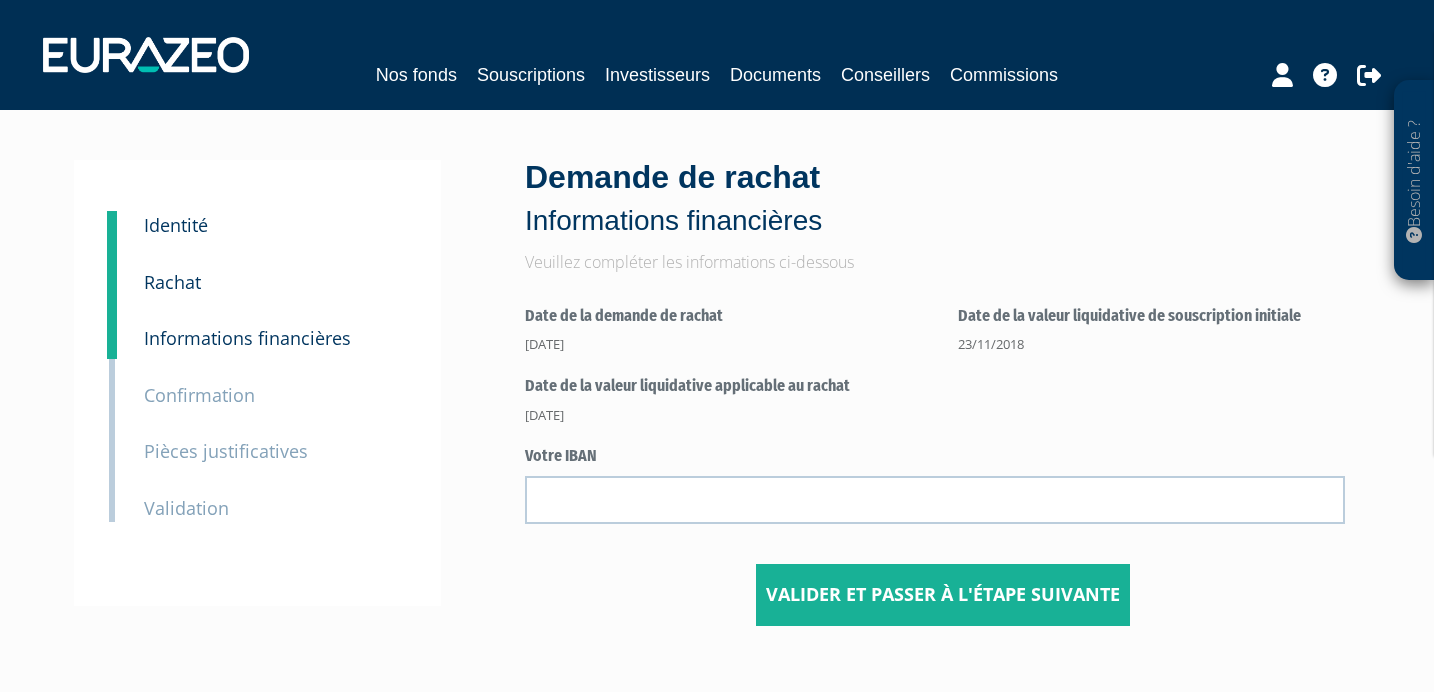 scroll, scrollTop: 0, scrollLeft: 0, axis: both 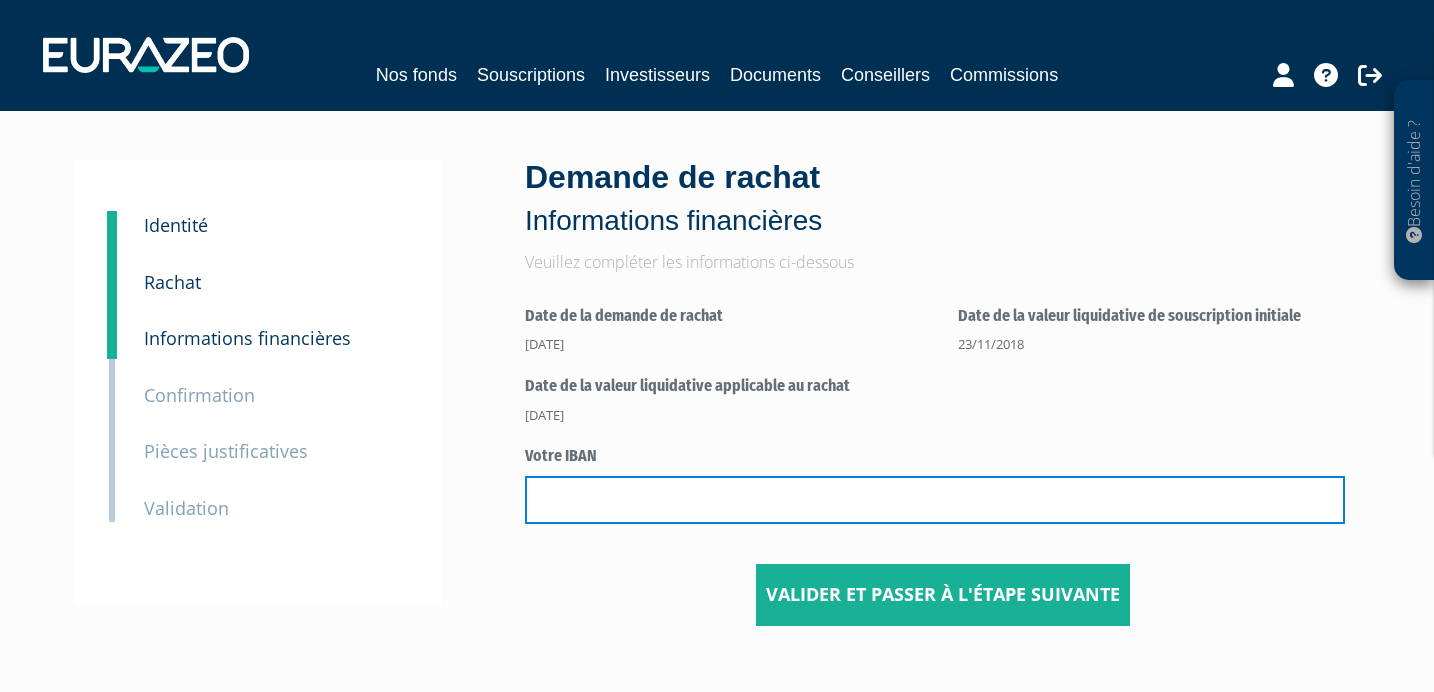 click at bounding box center [935, 500] 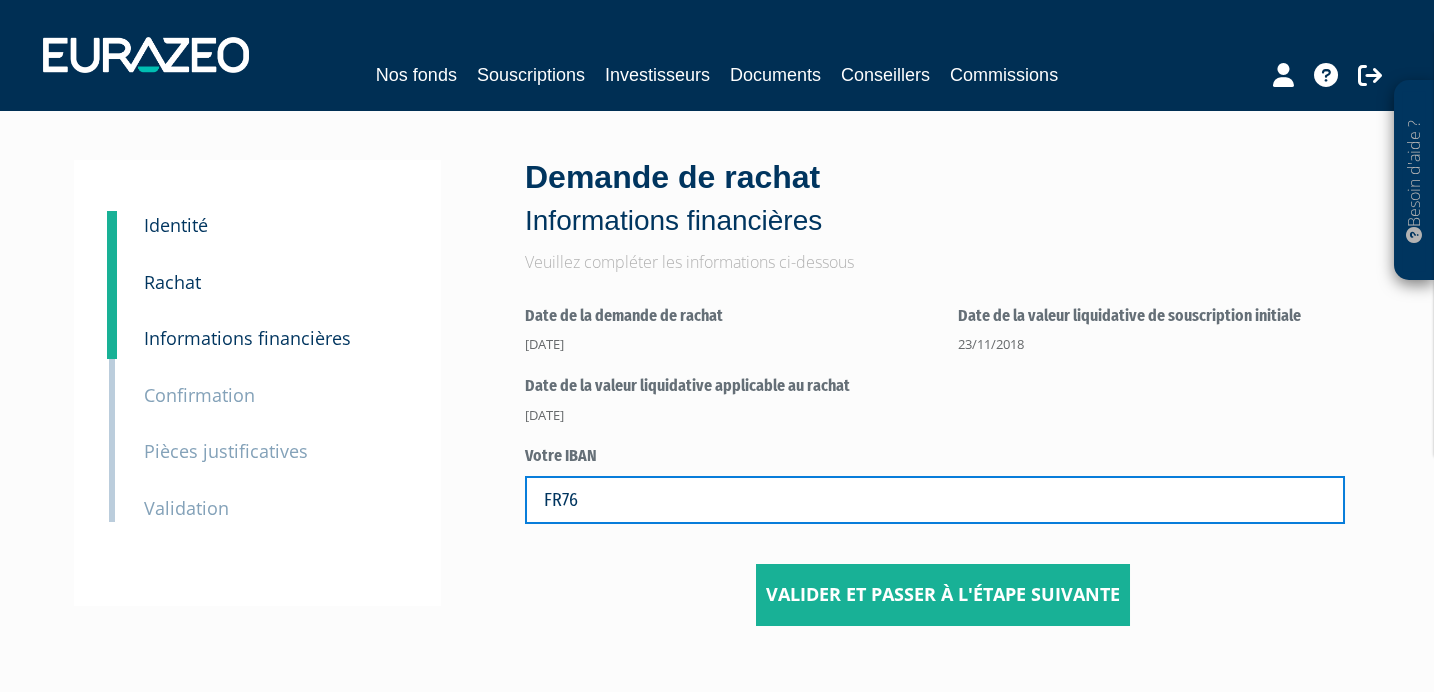 type on "FR76" 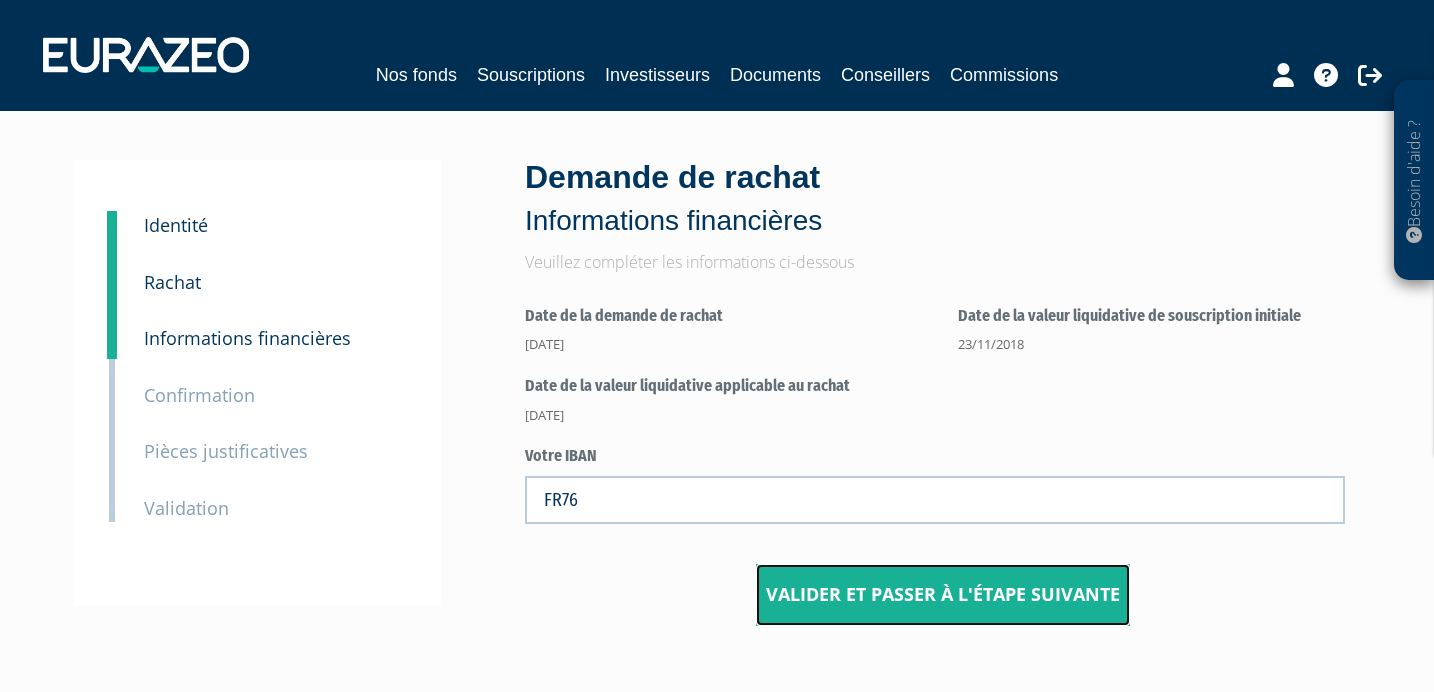 click on "Valider et passer à l'étape suivante" at bounding box center [943, 595] 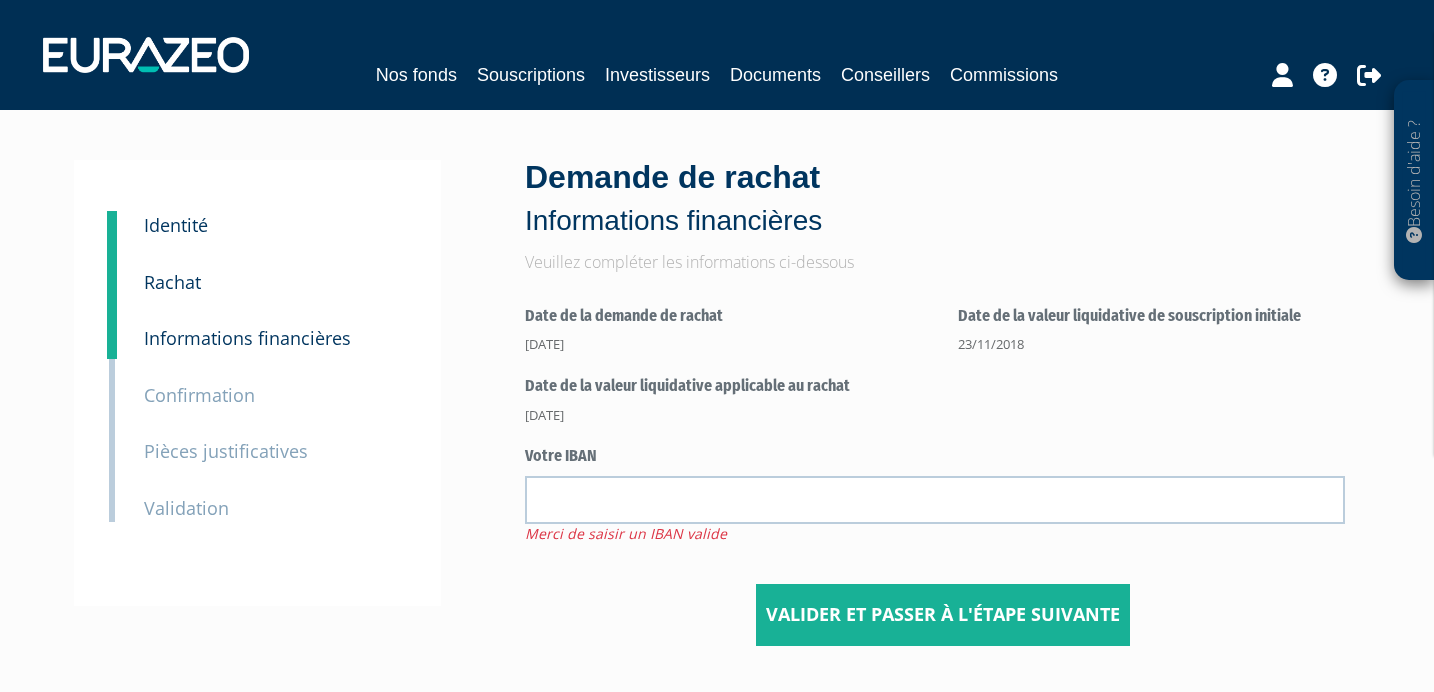 scroll, scrollTop: 0, scrollLeft: 0, axis: both 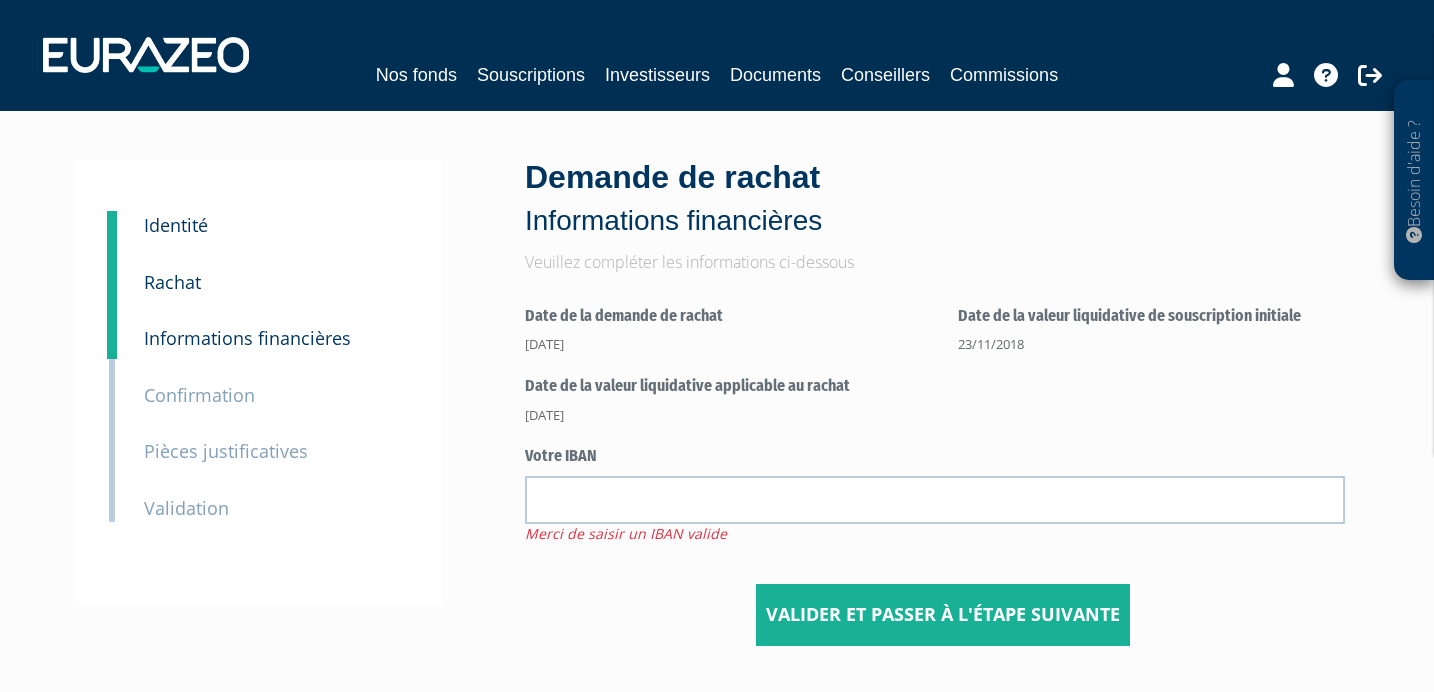 click on "Pièces justificatives" at bounding box center (226, 451) 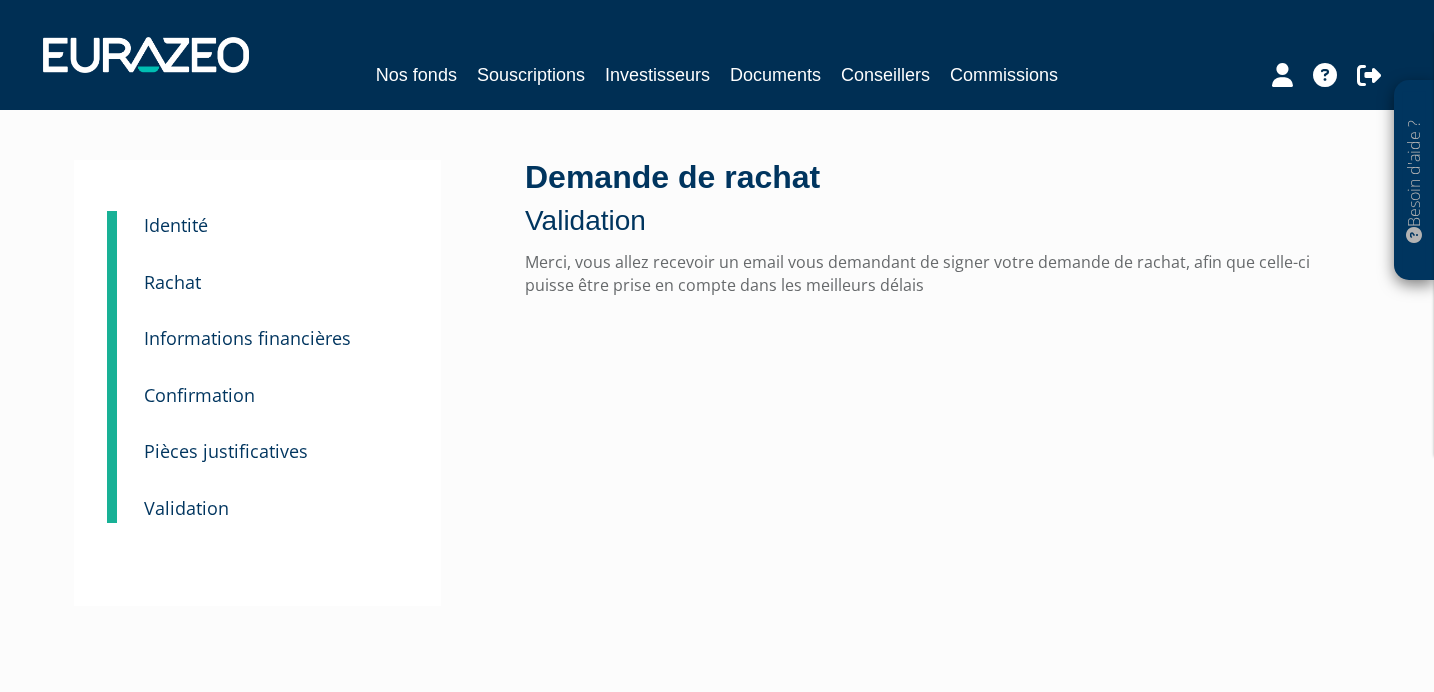 scroll, scrollTop: 0, scrollLeft: 0, axis: both 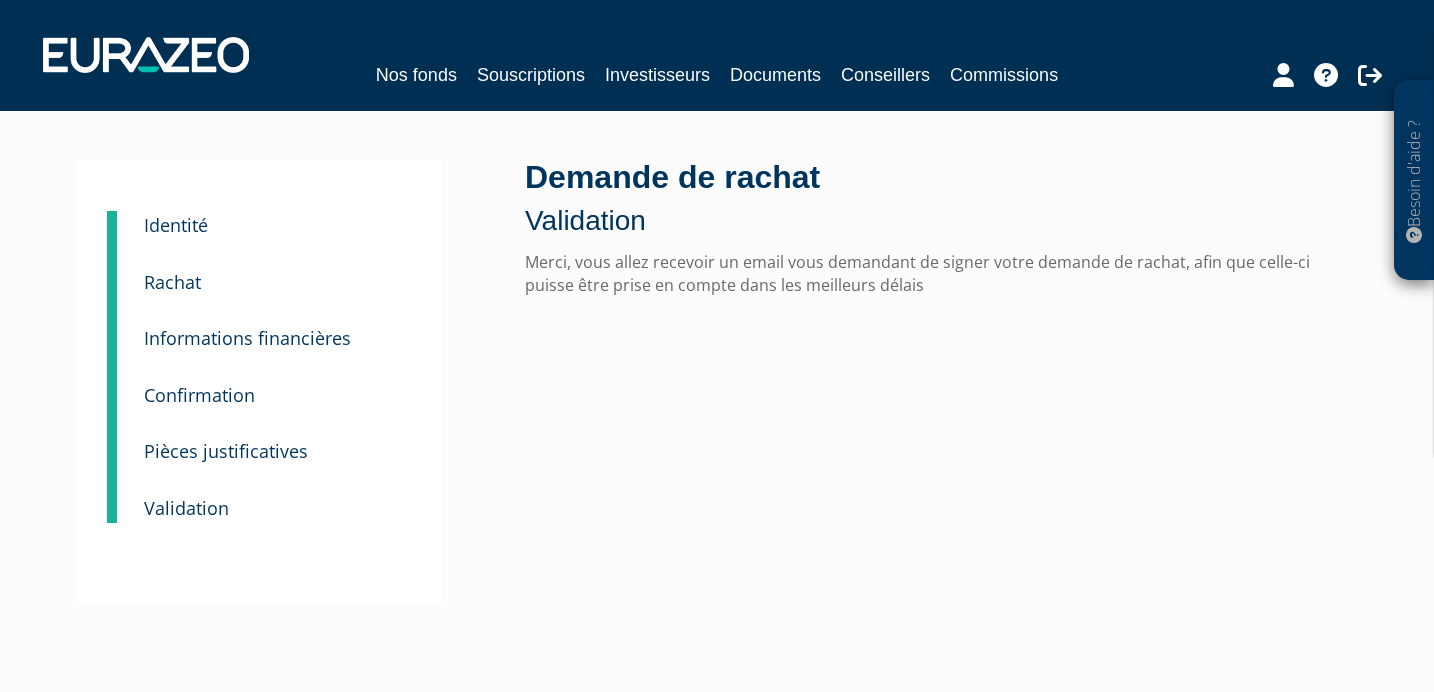 click on "Identité" at bounding box center [176, 225] 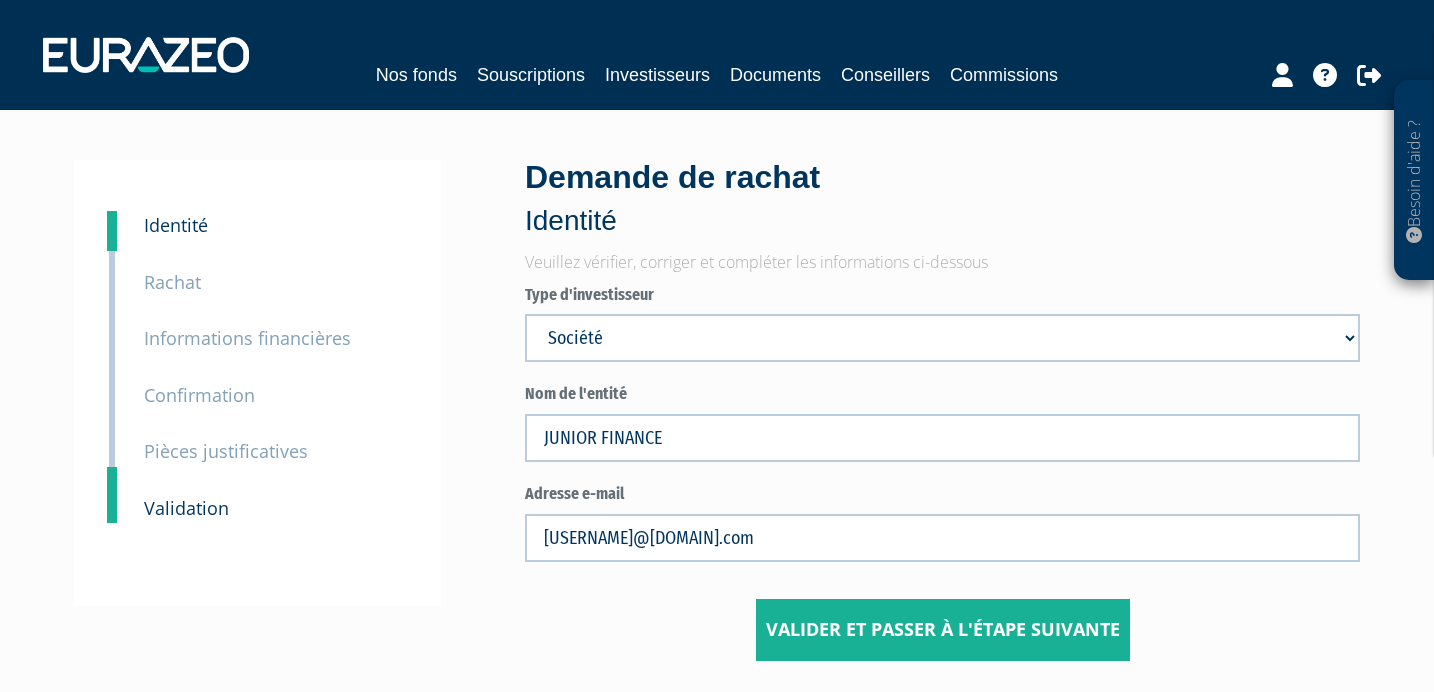 scroll, scrollTop: 0, scrollLeft: 0, axis: both 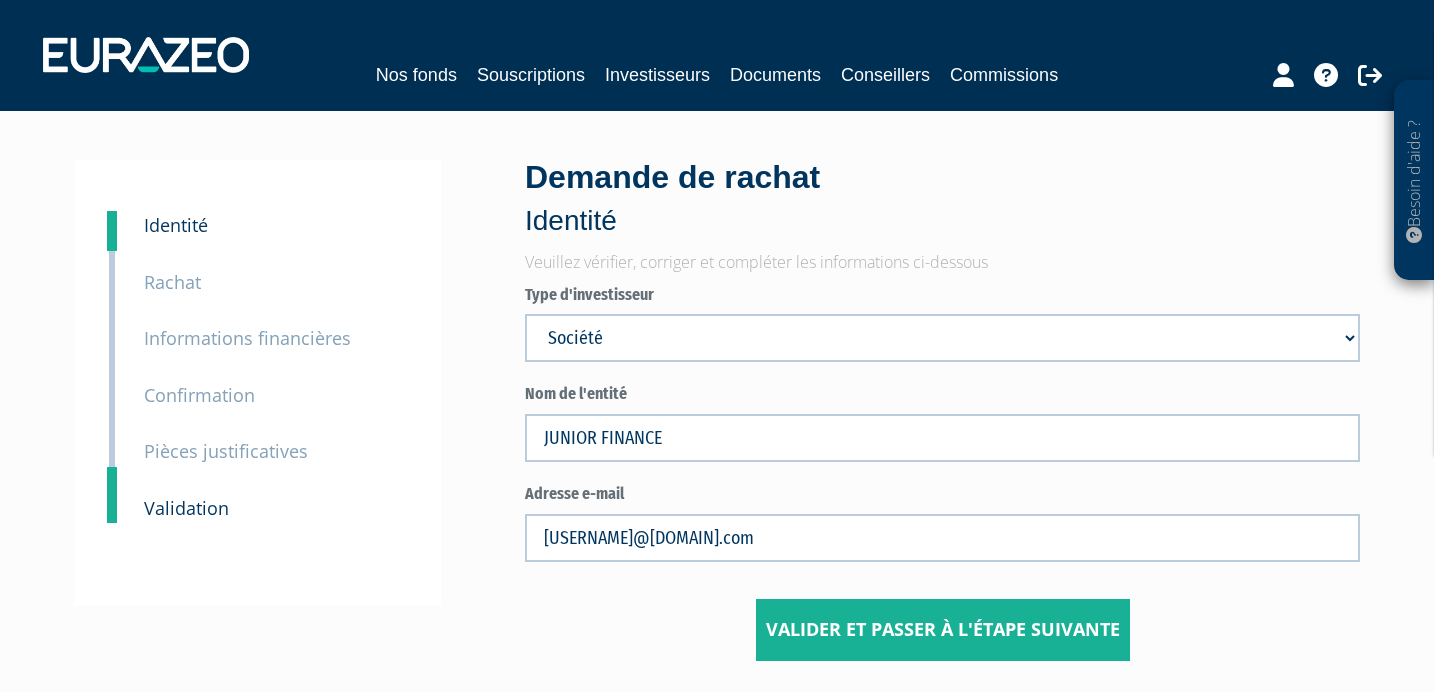 click on "Informations financières" at bounding box center [247, 338] 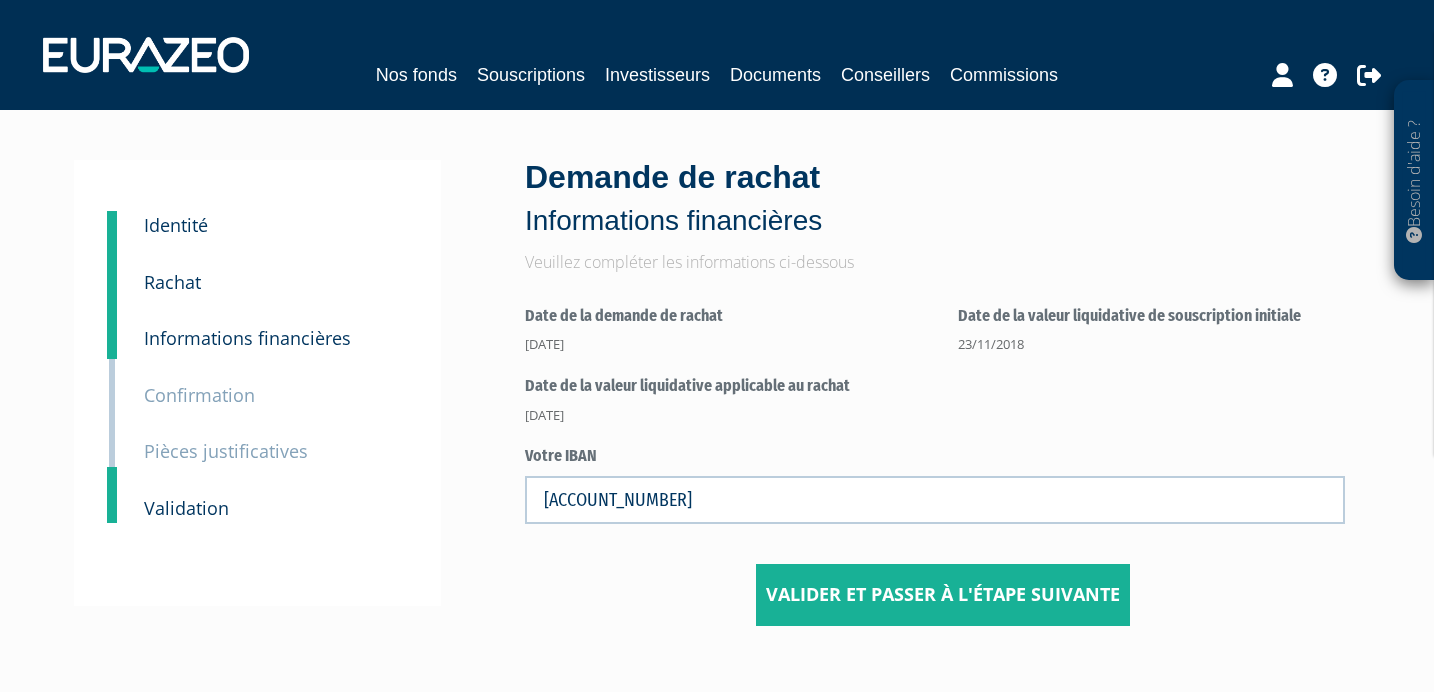 scroll, scrollTop: 0, scrollLeft: 0, axis: both 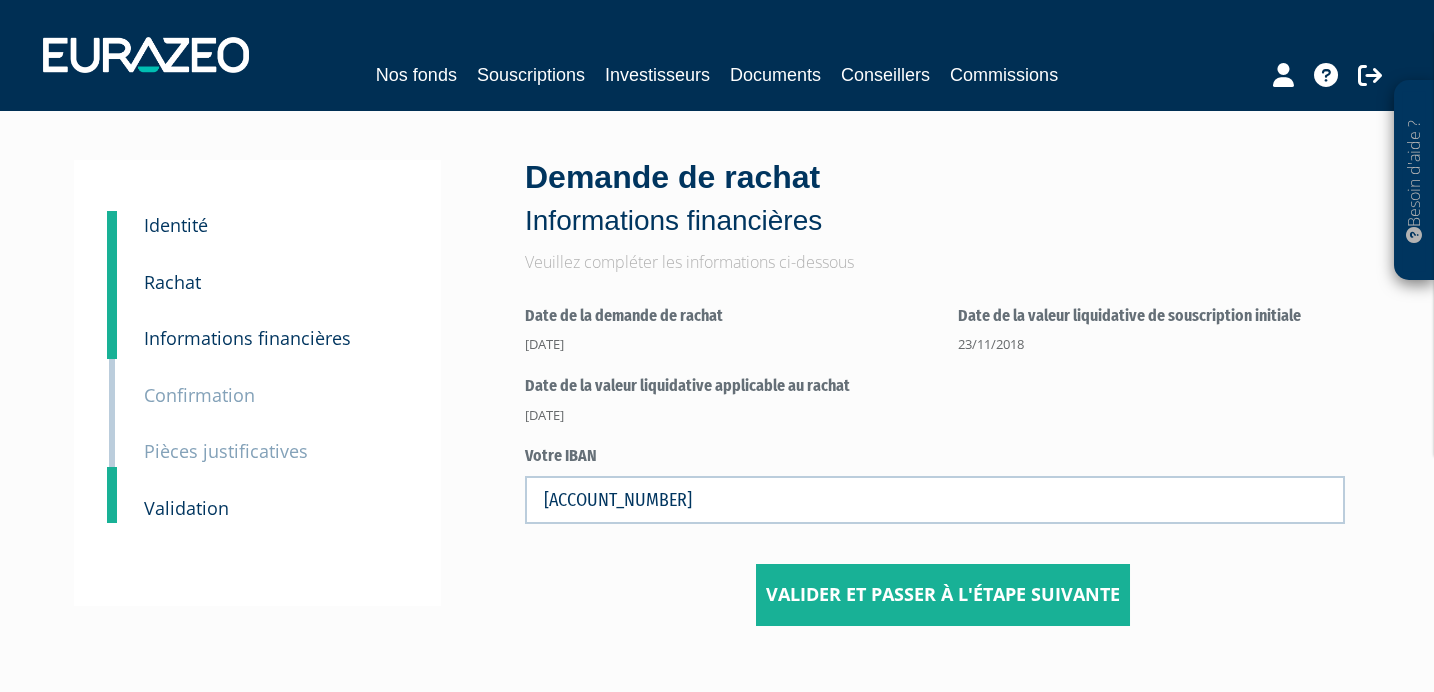 click on "3
Confirmation" at bounding box center [275, 381] 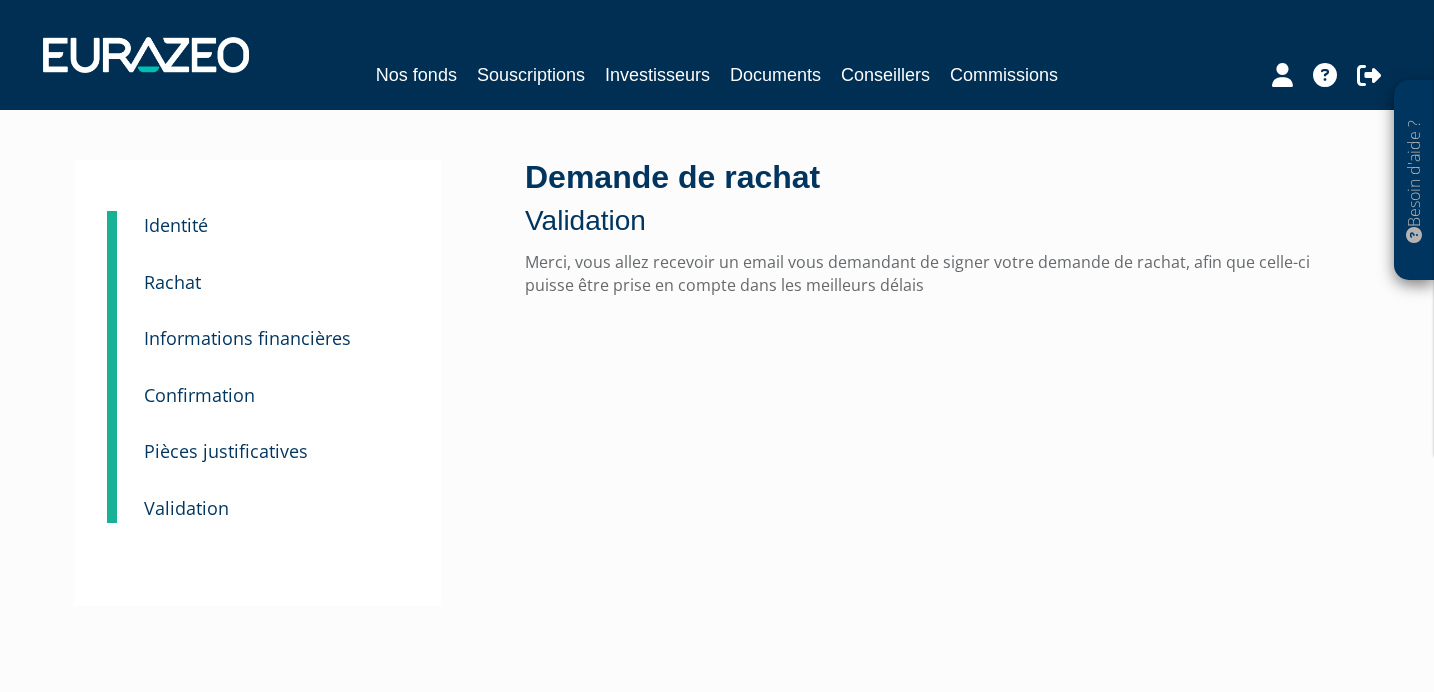 scroll, scrollTop: 0, scrollLeft: 0, axis: both 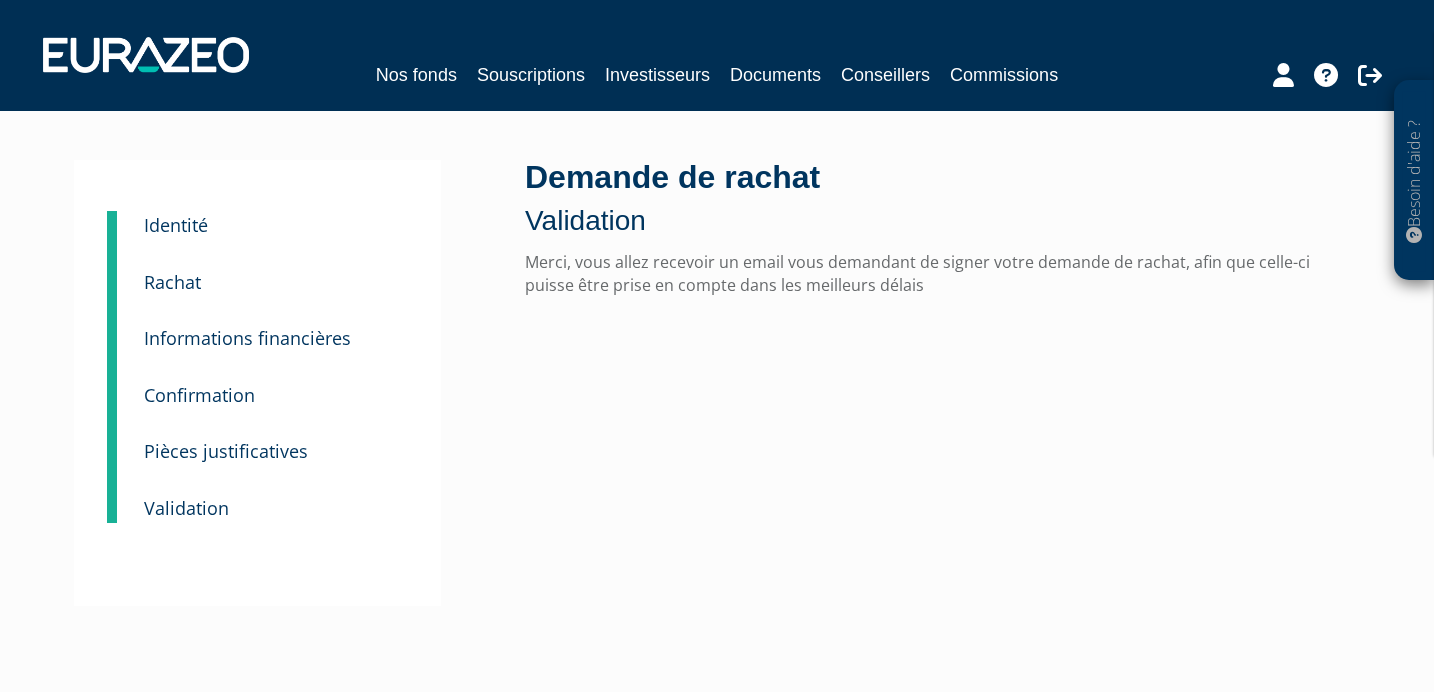 click on "Pièces justificatives" at bounding box center (226, 451) 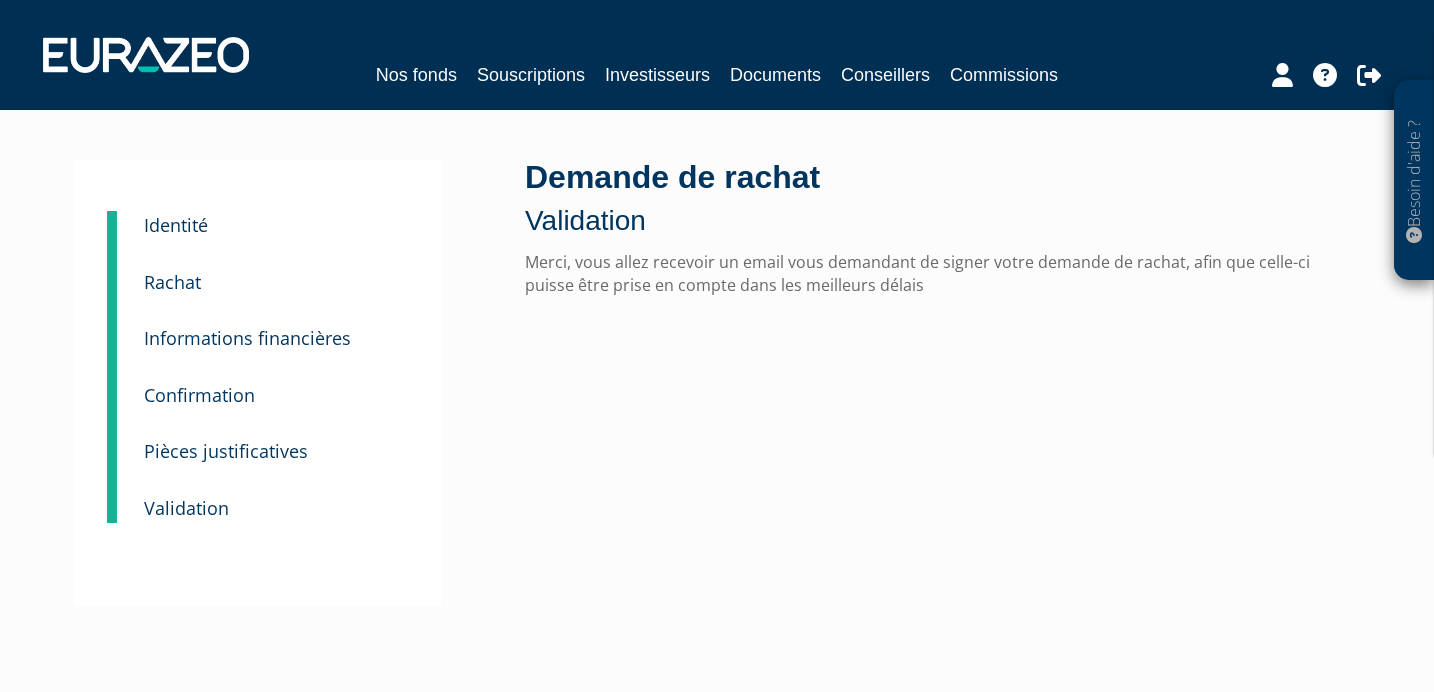 scroll, scrollTop: 0, scrollLeft: 0, axis: both 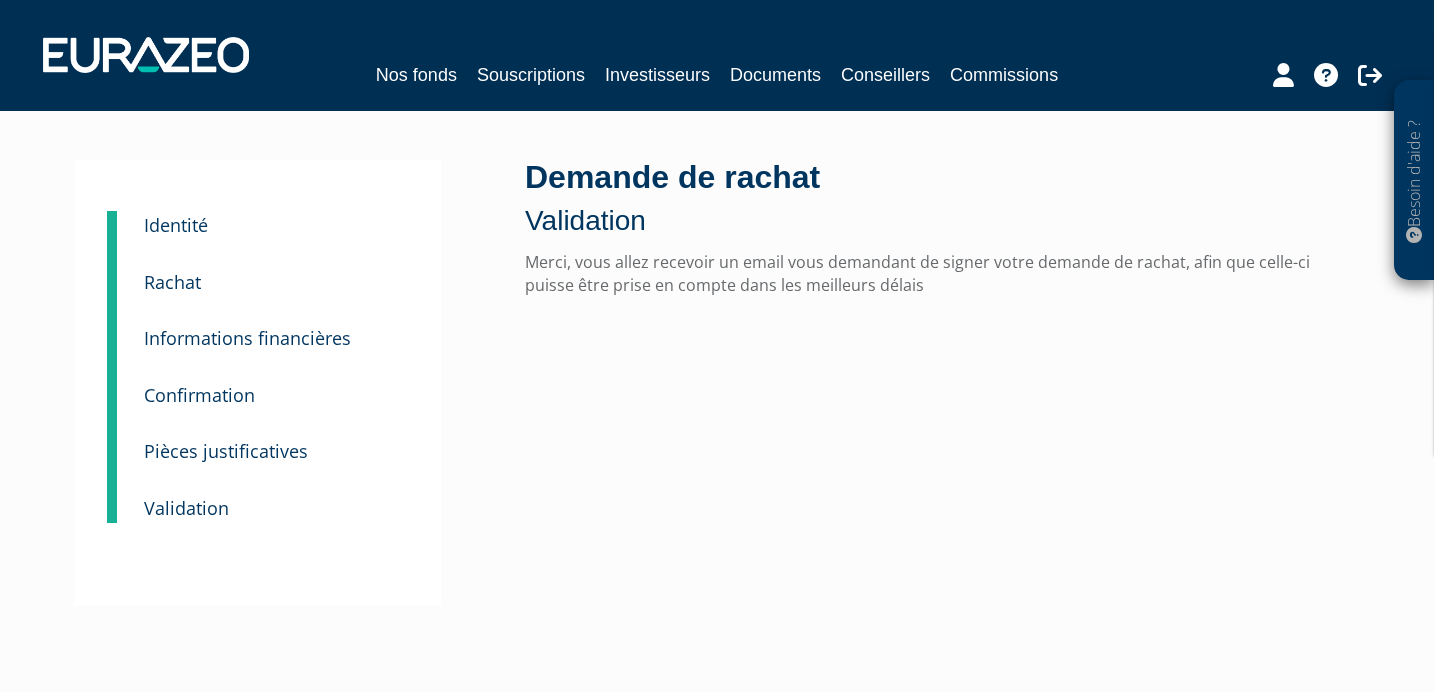 click on "Pièces justificatives" at bounding box center [226, 451] 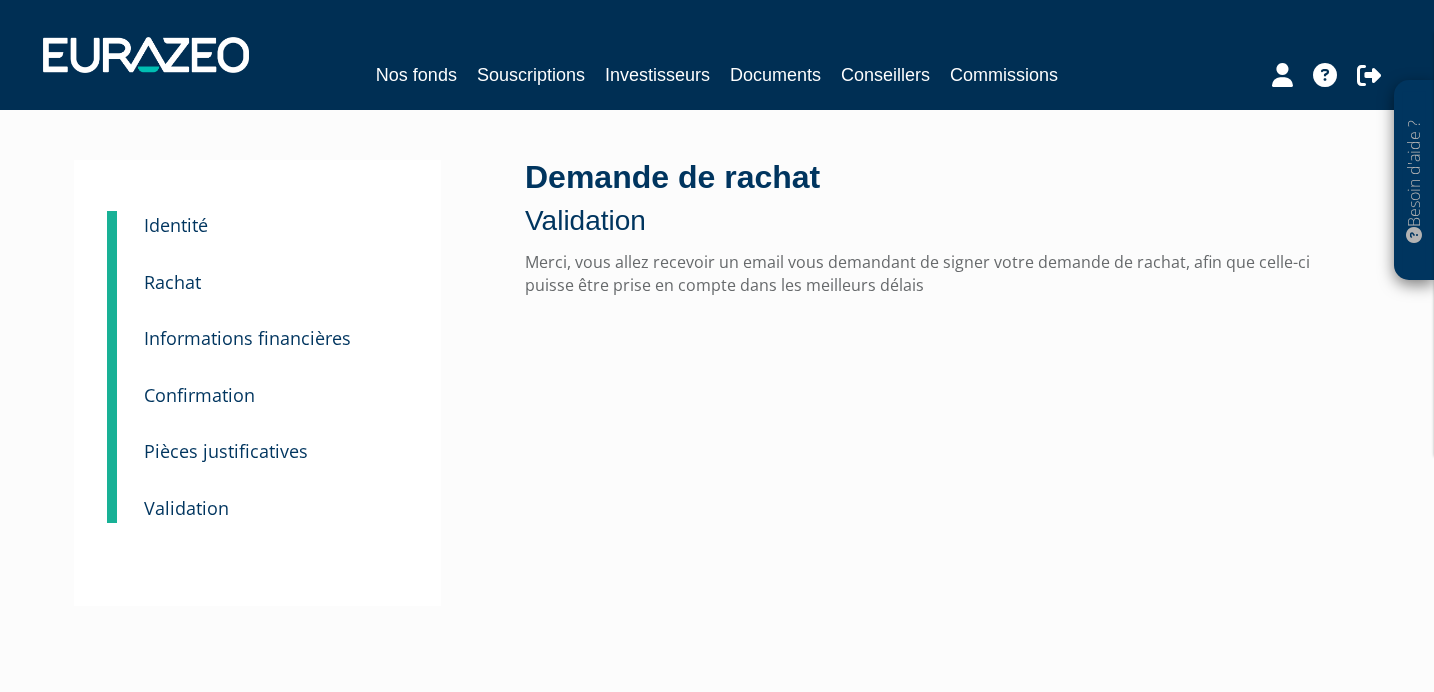 scroll, scrollTop: 0, scrollLeft: 0, axis: both 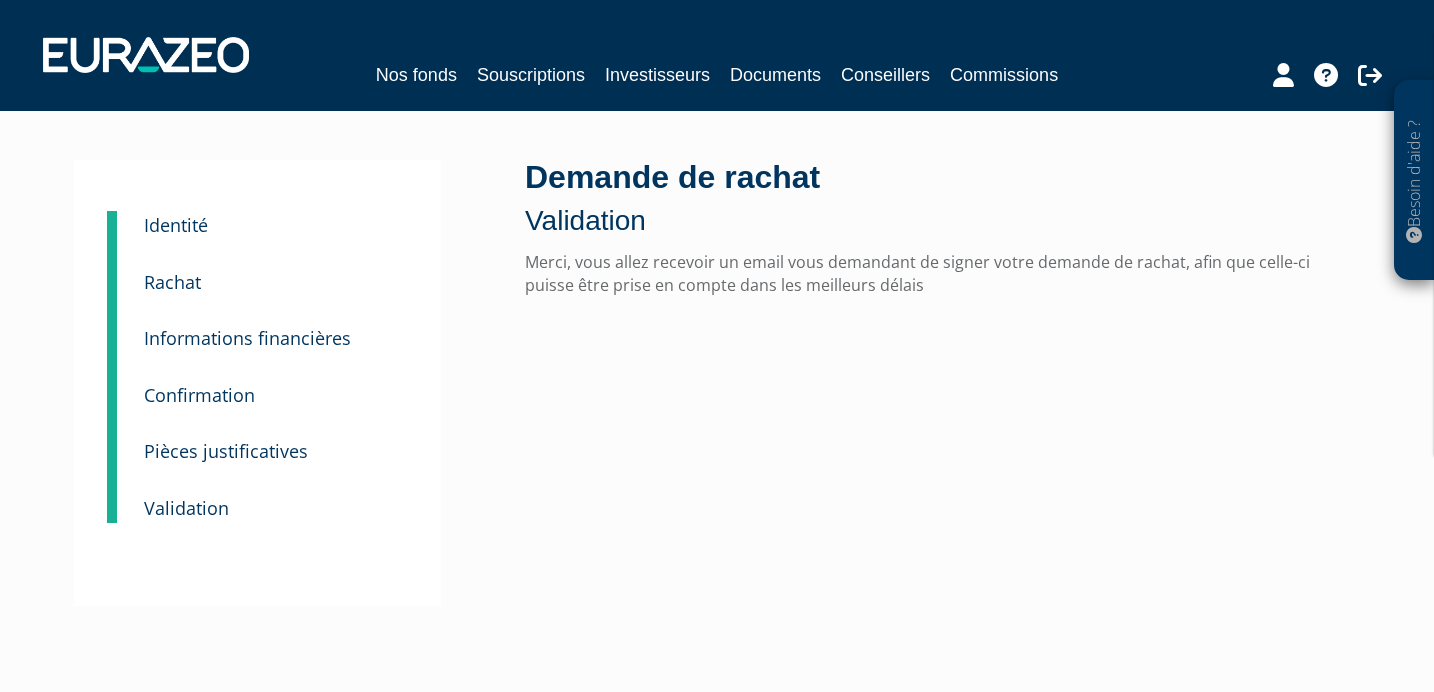 drag, startPoint x: 0, startPoint y: 0, endPoint x: 277, endPoint y: 453, distance: 530.97833 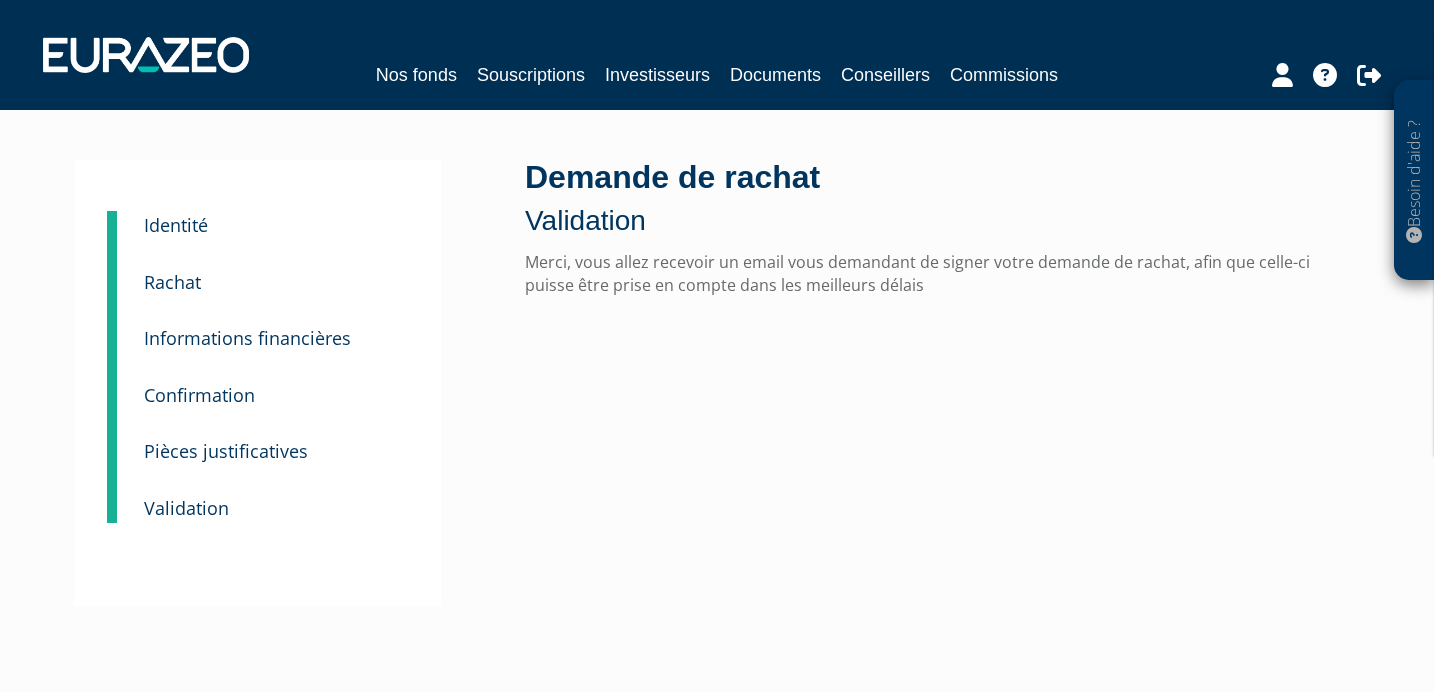 scroll, scrollTop: 0, scrollLeft: 0, axis: both 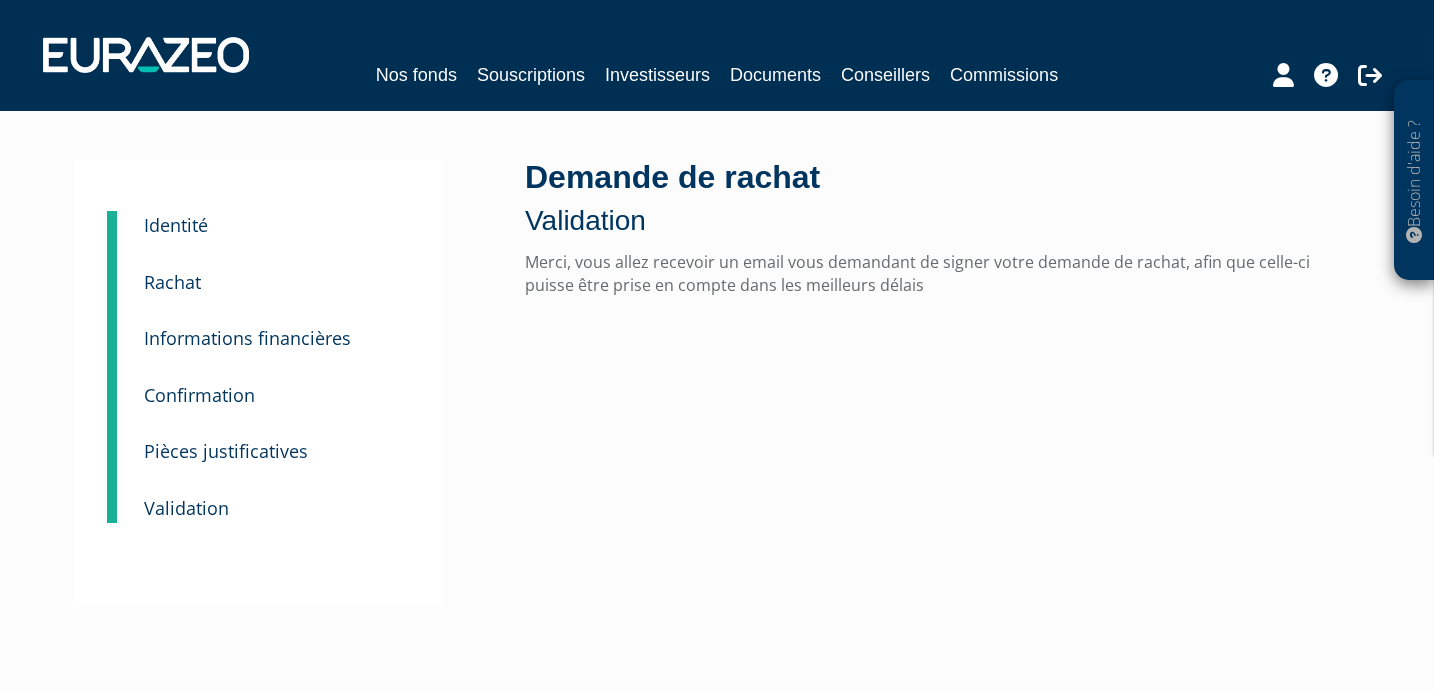 click on "Informations financières" at bounding box center (247, 338) 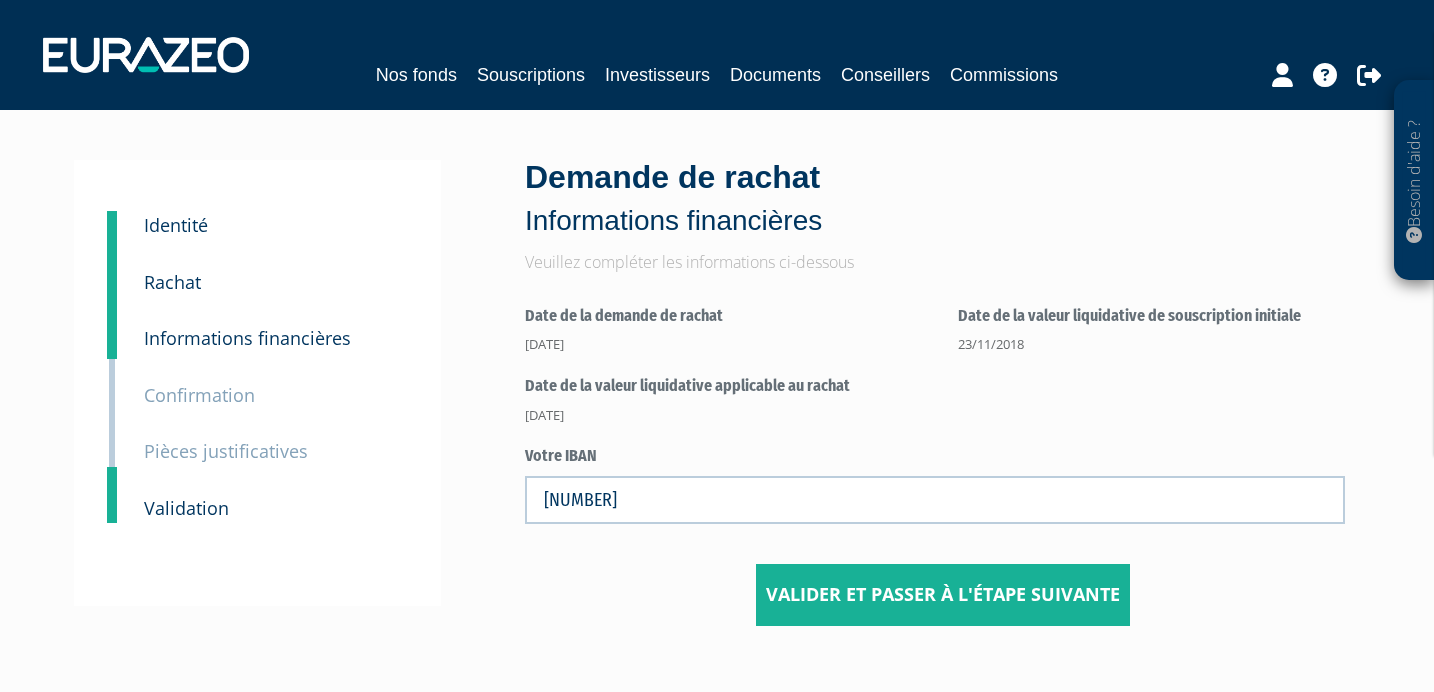 scroll, scrollTop: 0, scrollLeft: 0, axis: both 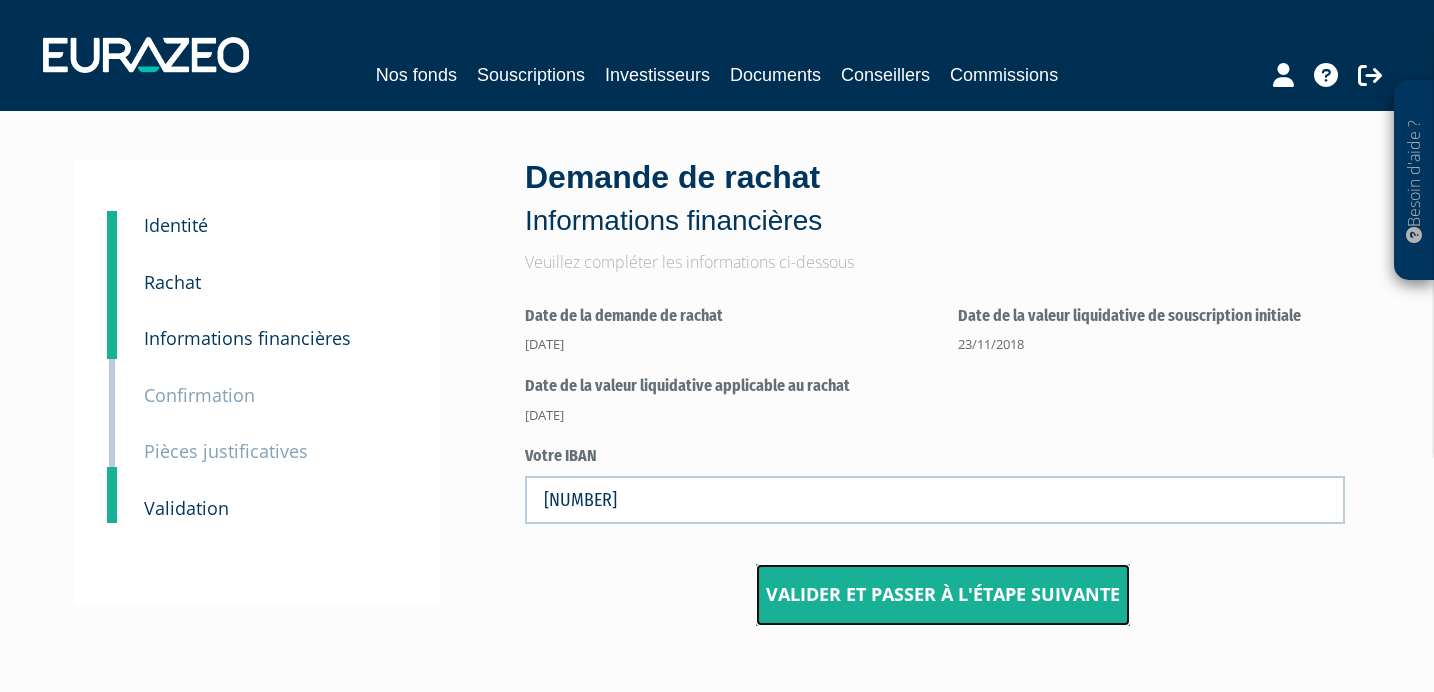 click on "Valider et passer à l'étape suivante" at bounding box center [943, 595] 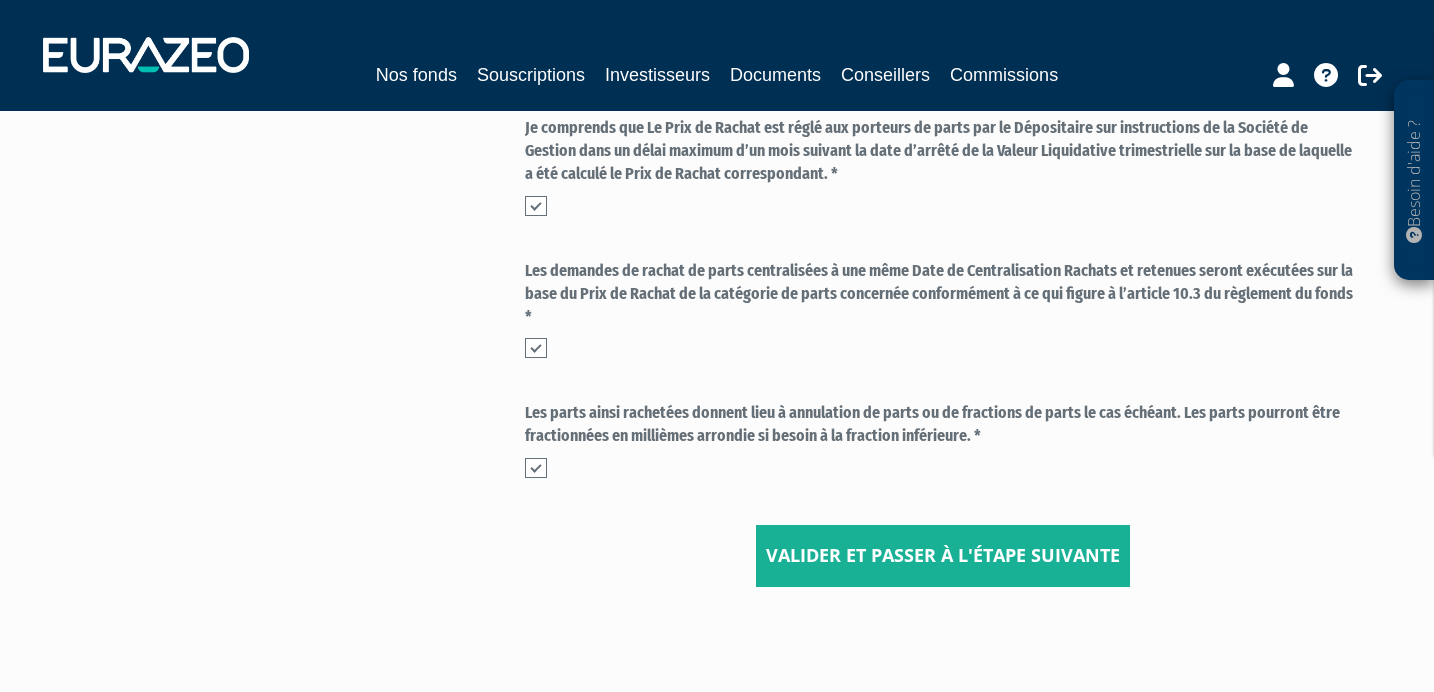scroll, scrollTop: 863, scrollLeft: 0, axis: vertical 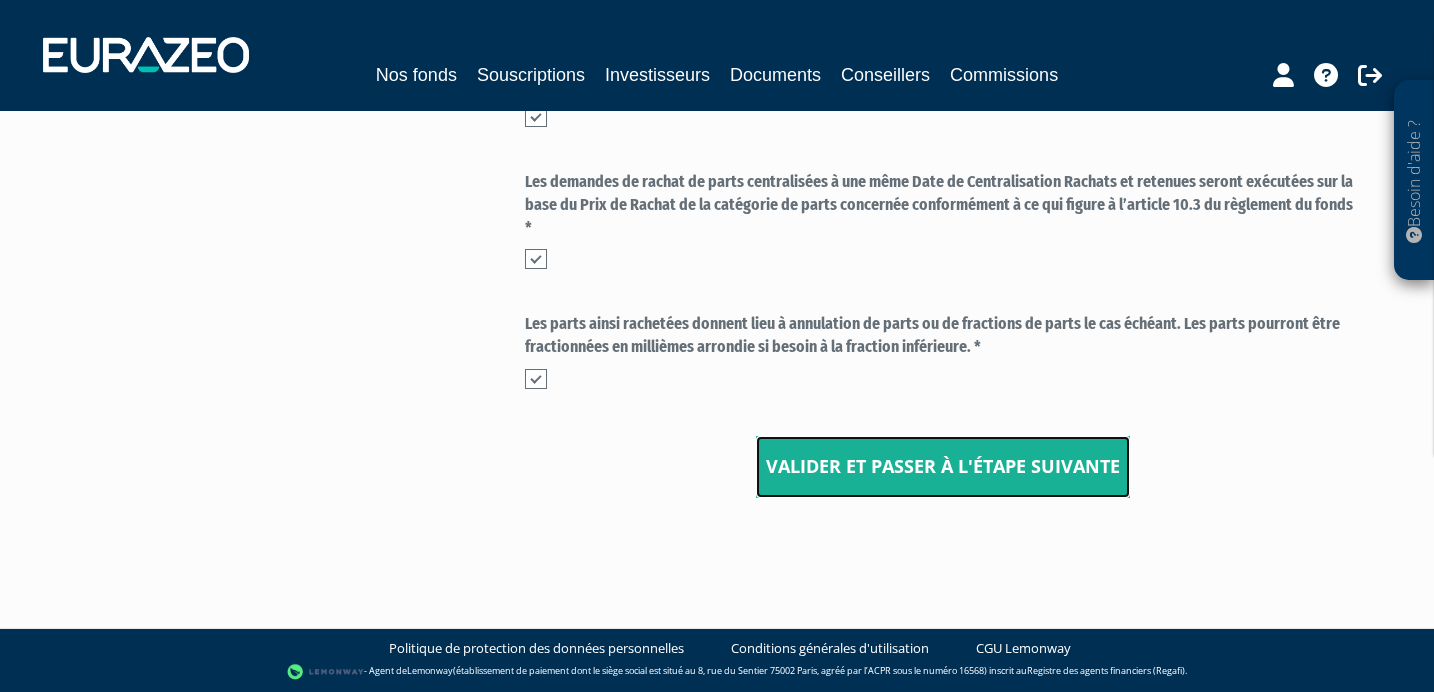 click on "Valider et passer à l'étape suivante" at bounding box center [943, 467] 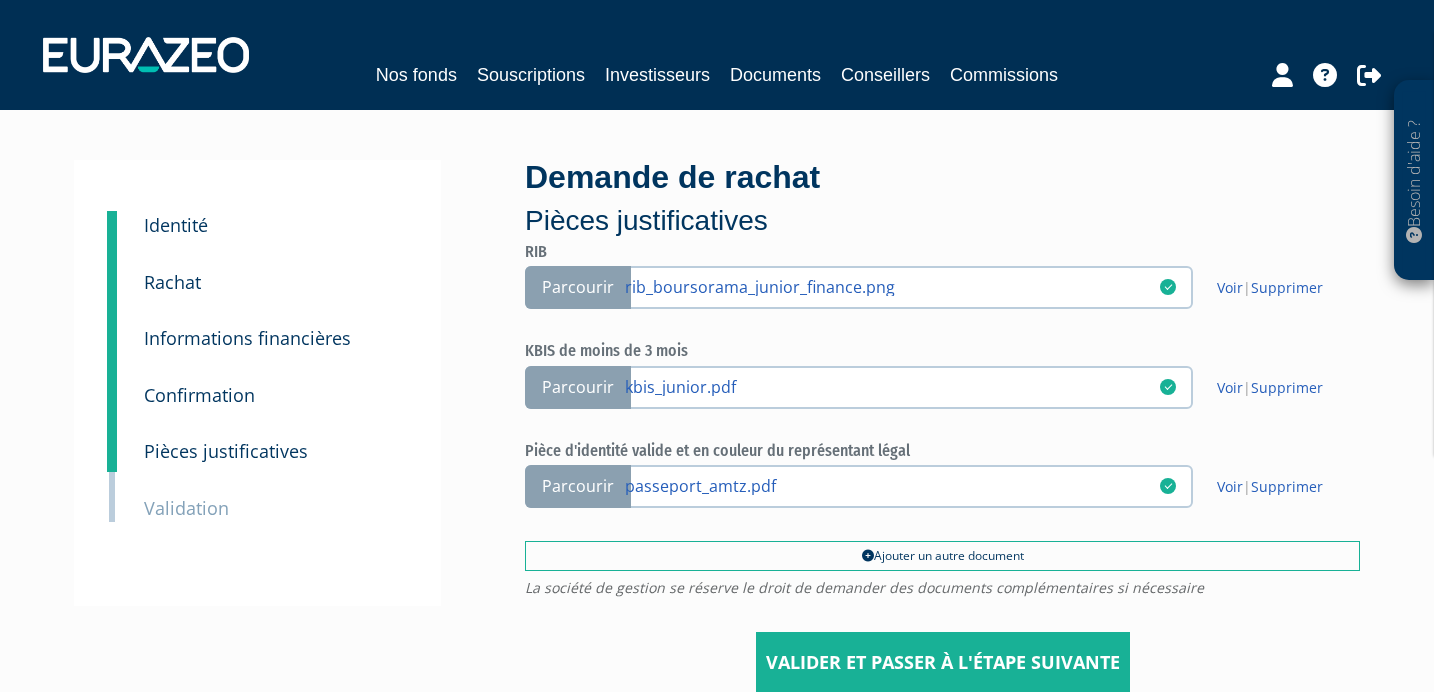 scroll, scrollTop: 0, scrollLeft: 0, axis: both 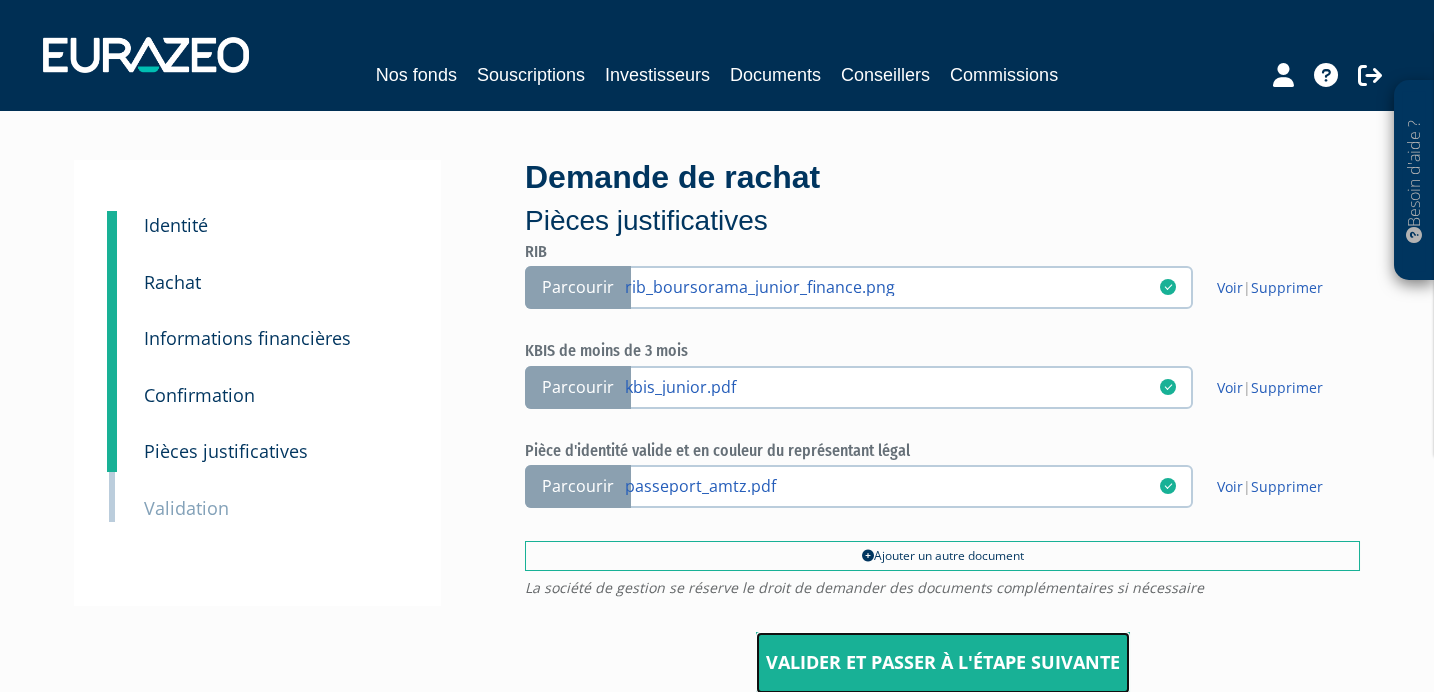 click on "Valider et passer à l'étape suivante" at bounding box center [943, 663] 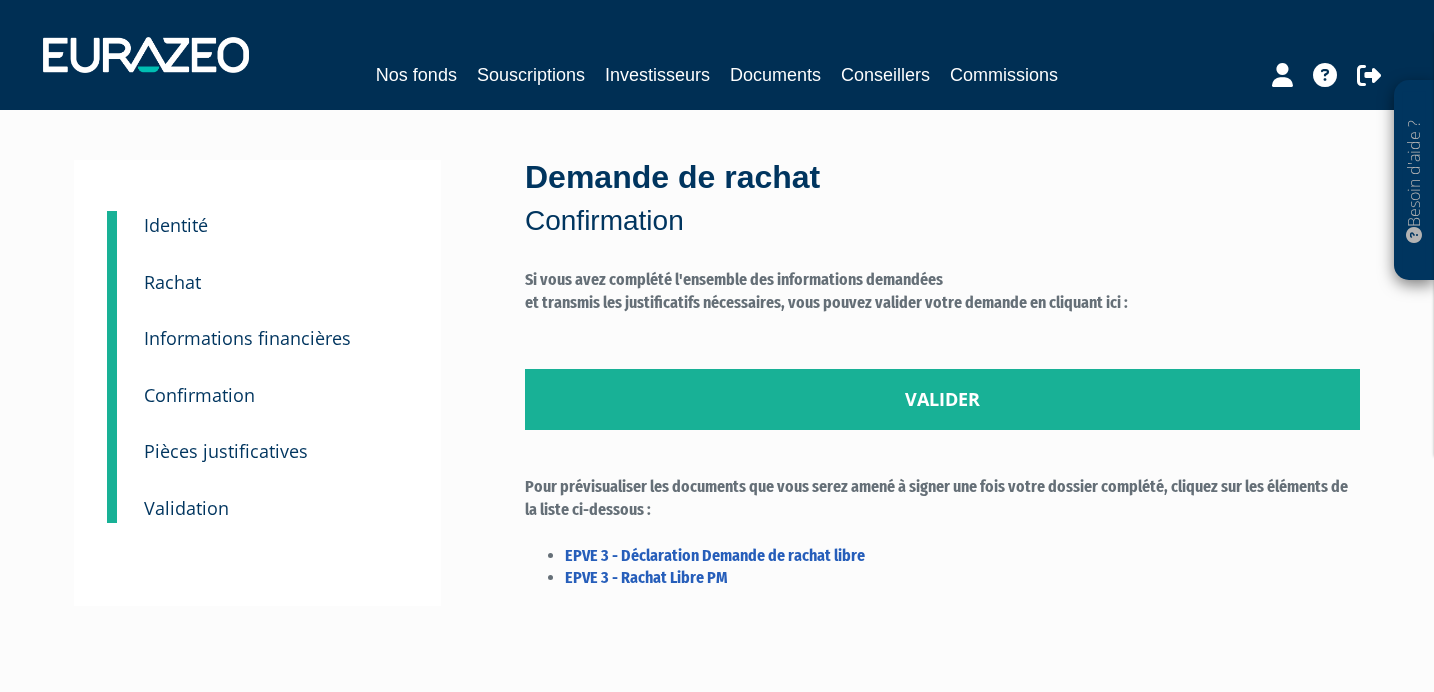 scroll, scrollTop: 0, scrollLeft: 0, axis: both 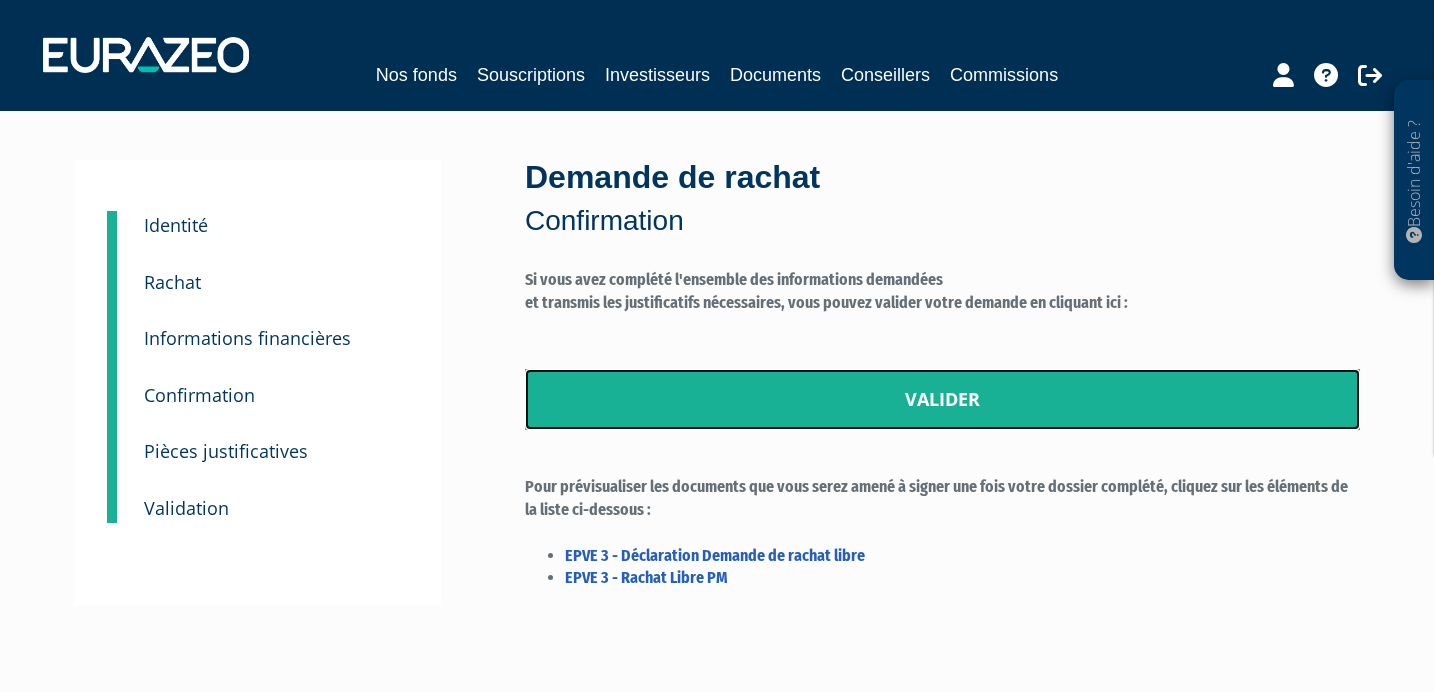 click on "Valider" at bounding box center (942, 400) 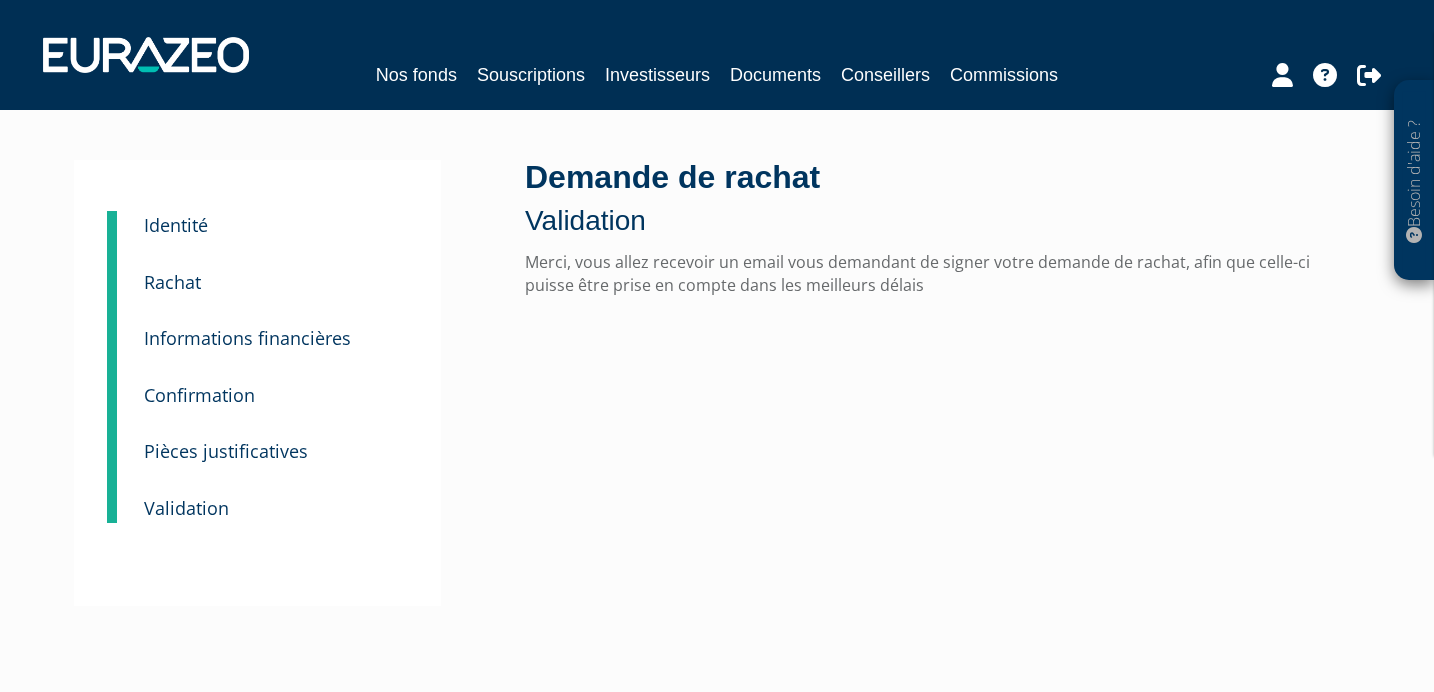 scroll, scrollTop: 0, scrollLeft: 0, axis: both 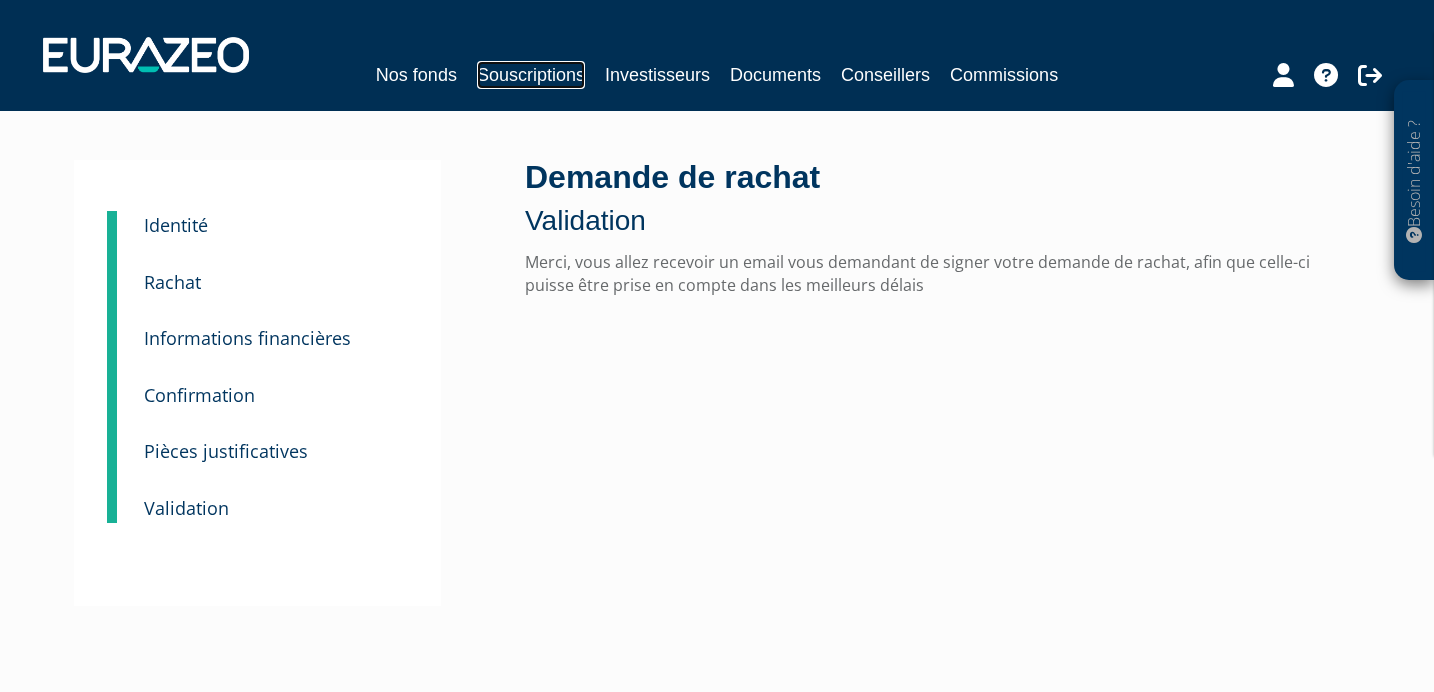 click on "Souscriptions" at bounding box center (531, 75) 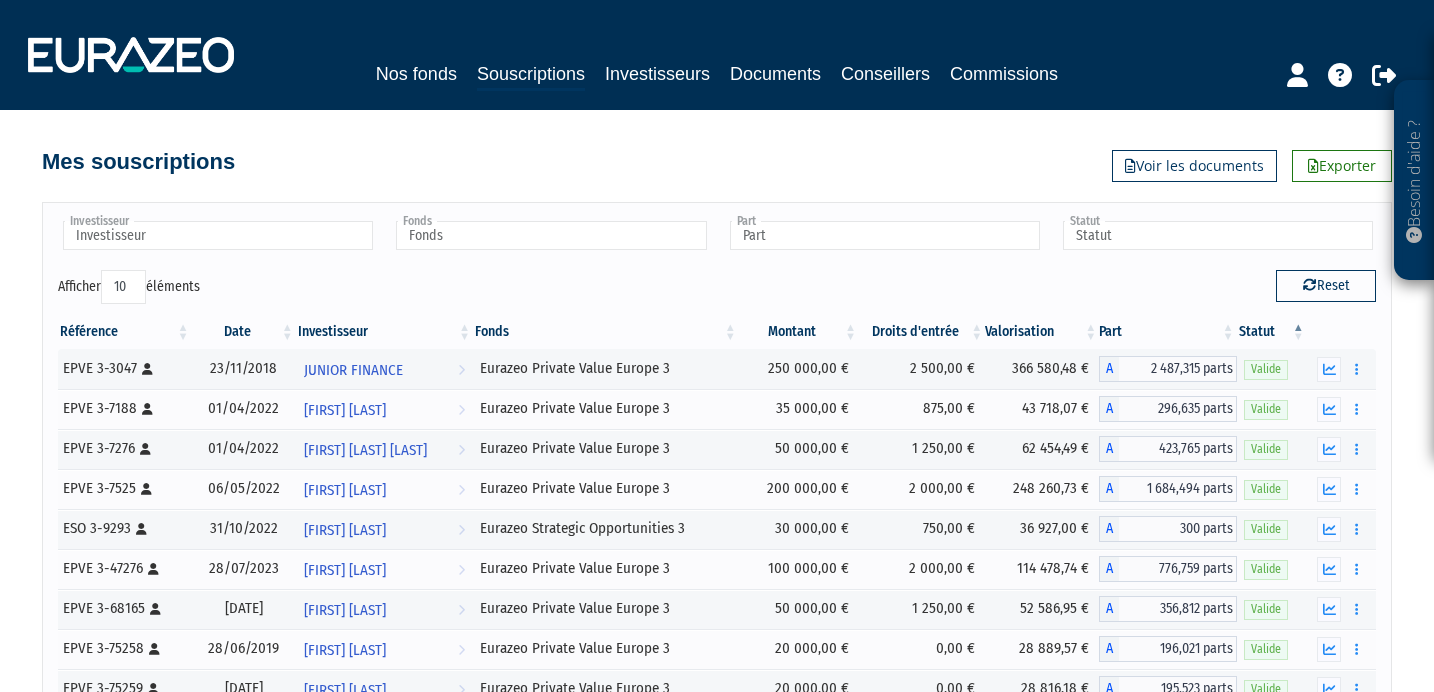 scroll, scrollTop: 0, scrollLeft: 0, axis: both 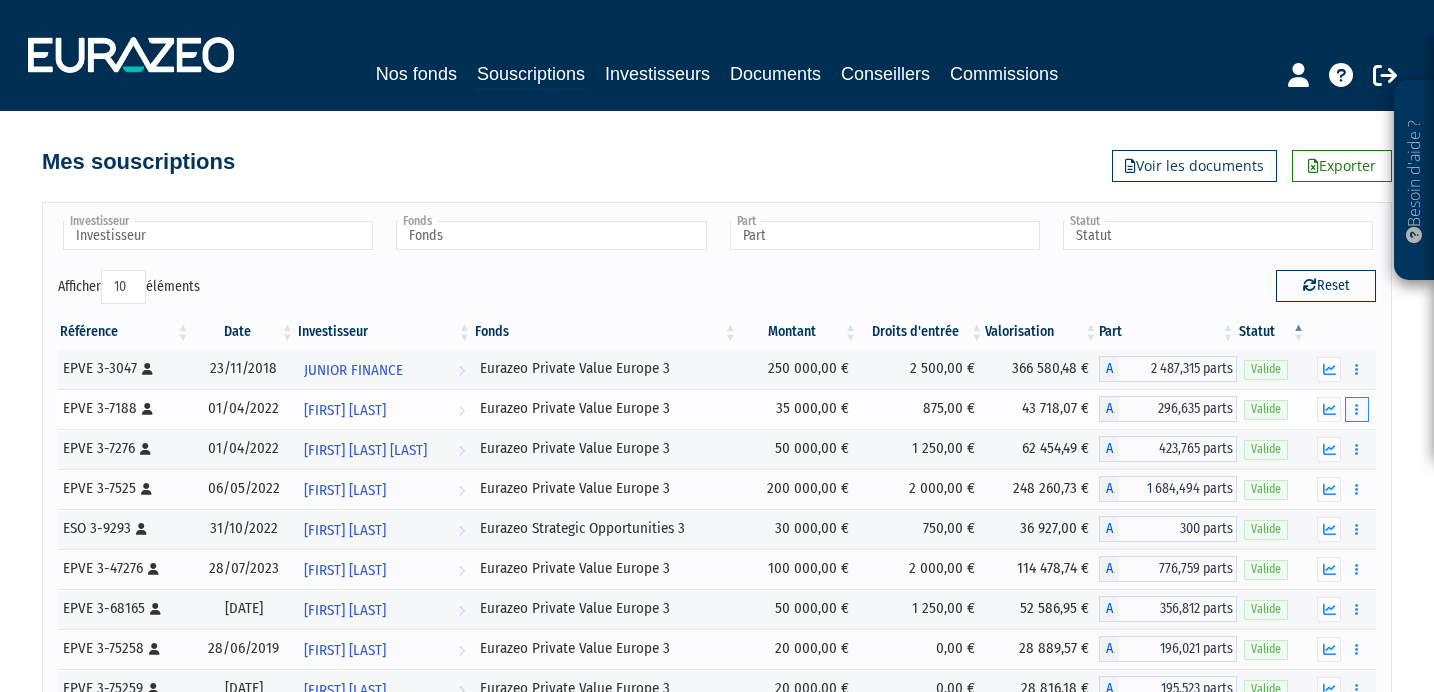 click at bounding box center (1356, 409) 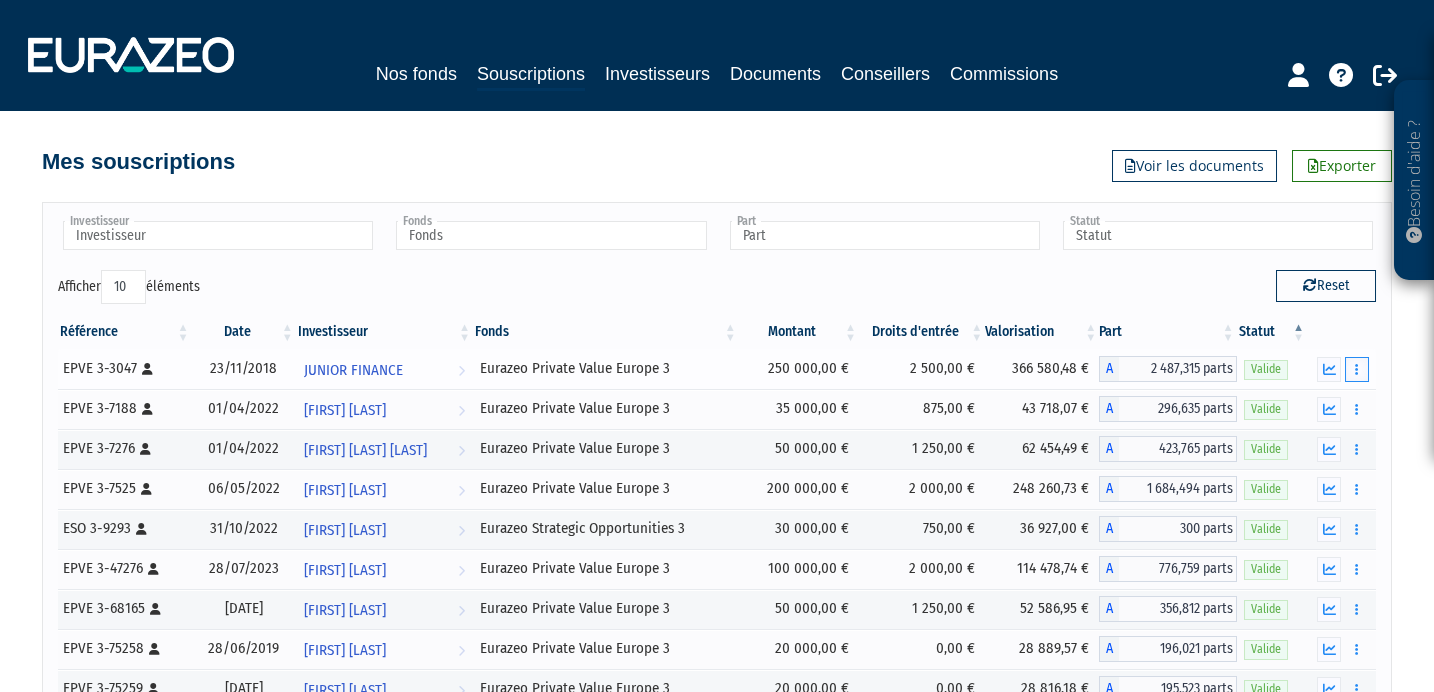 click at bounding box center [1357, 369] 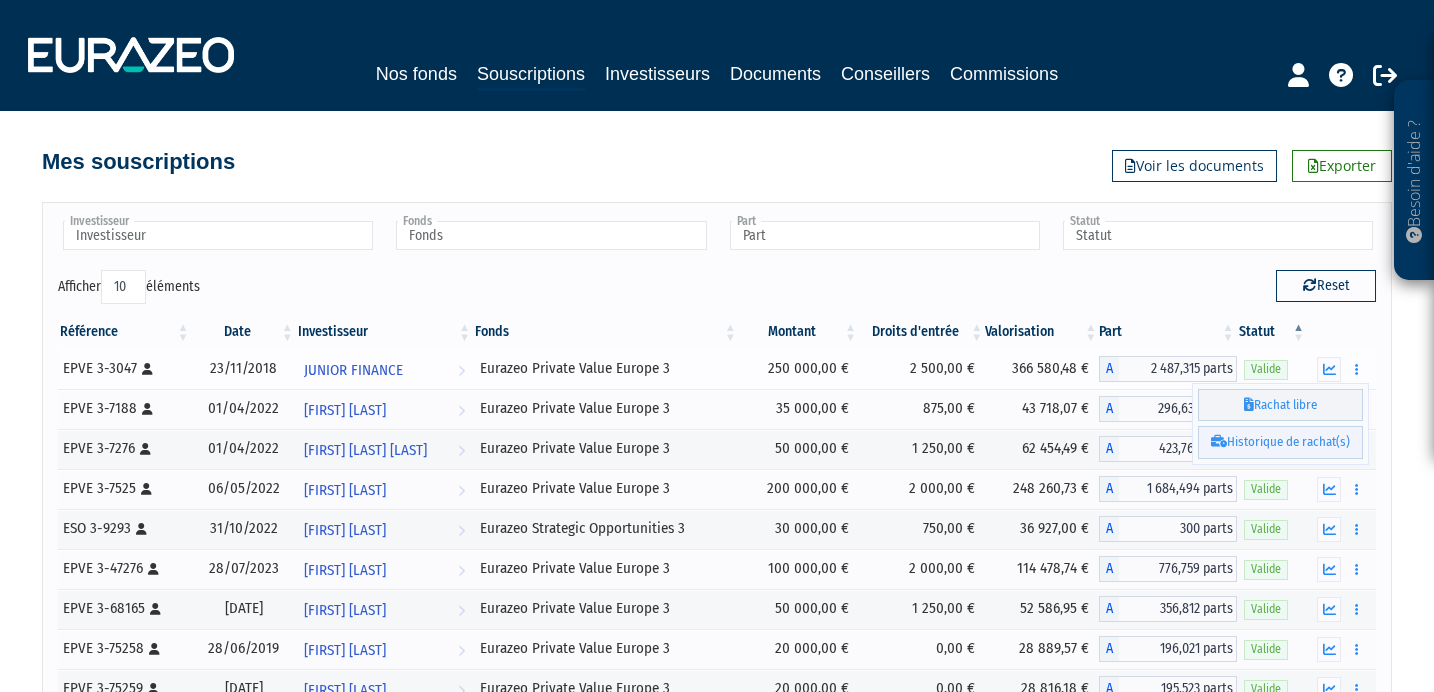 click on "Historique de rachat(s)" at bounding box center [1280, 442] 